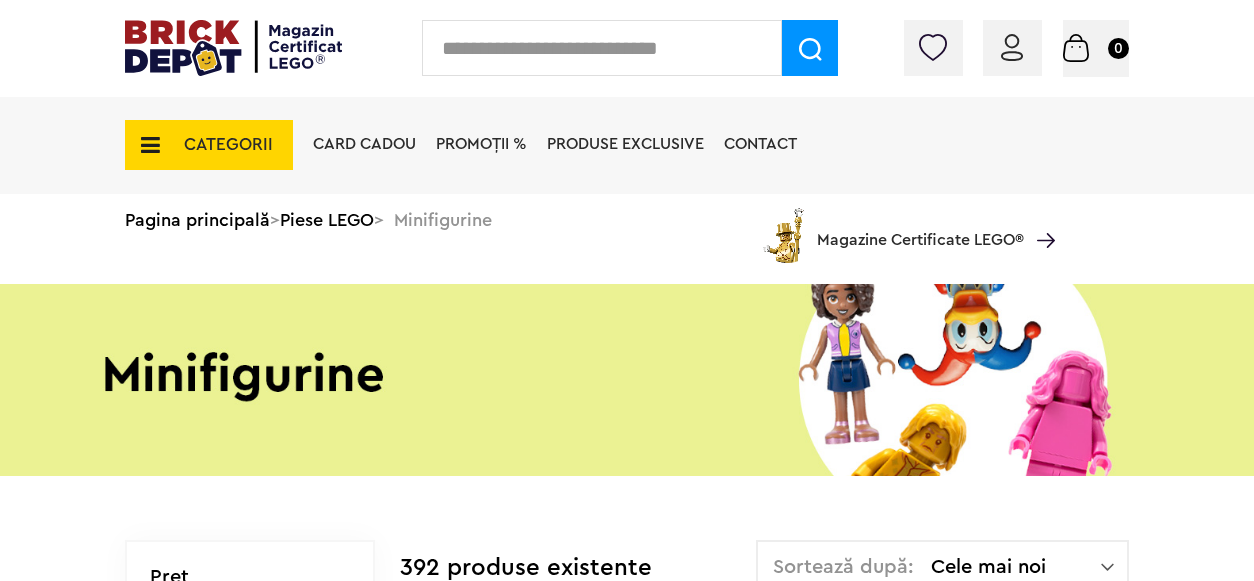 scroll, scrollTop: 845, scrollLeft: 0, axis: vertical 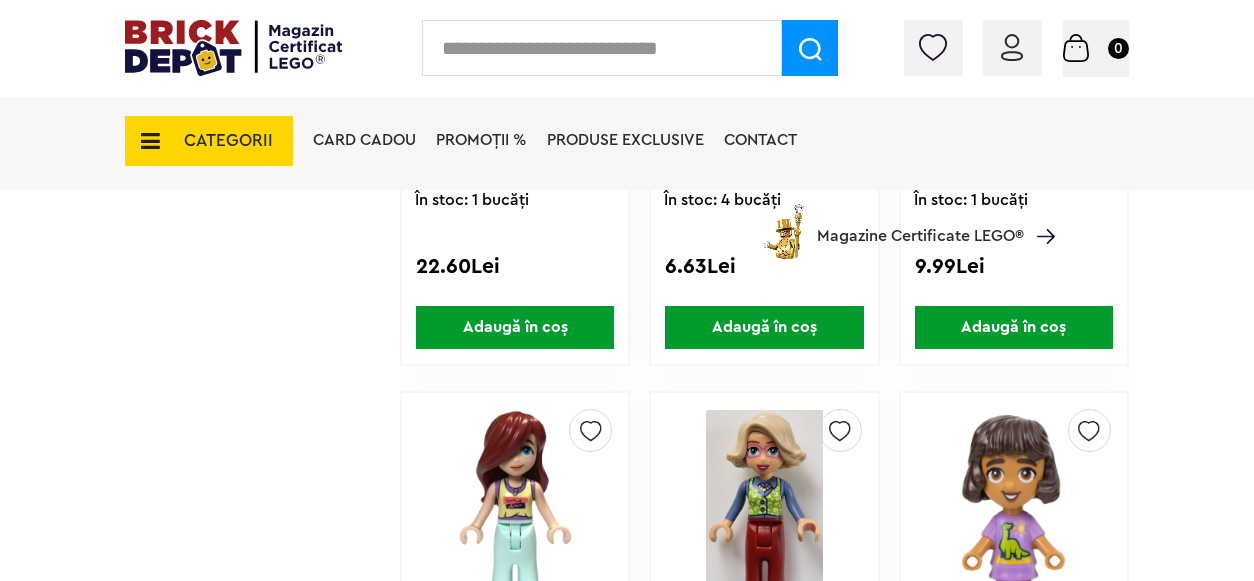 click on "CATEGORII" at bounding box center [228, 140] 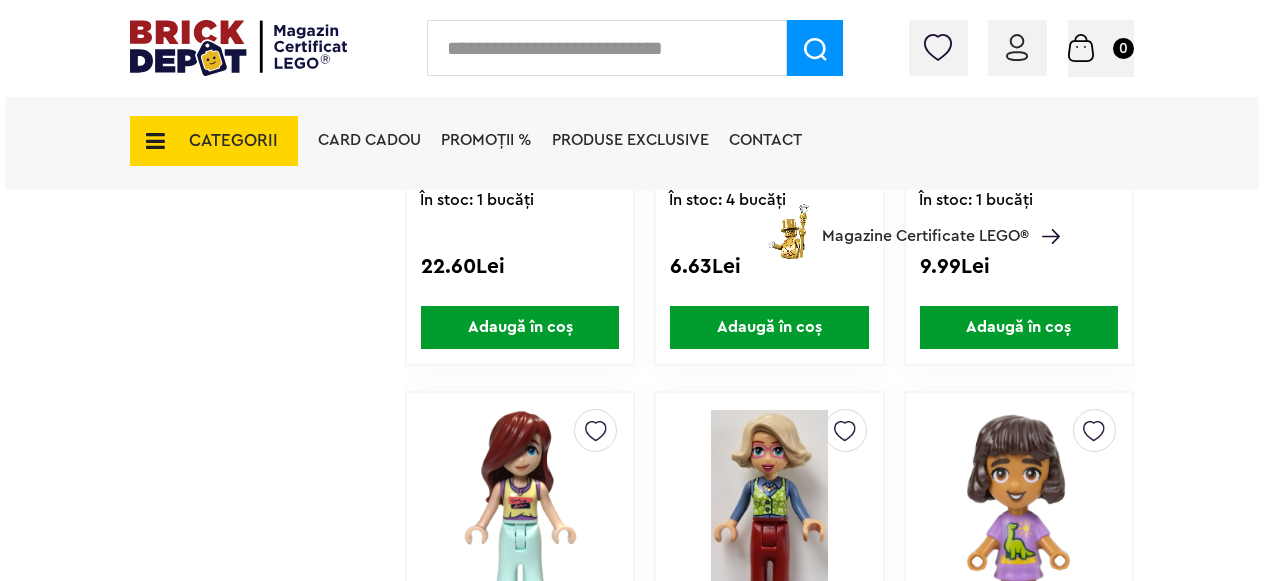 scroll, scrollTop: 1616, scrollLeft: 0, axis: vertical 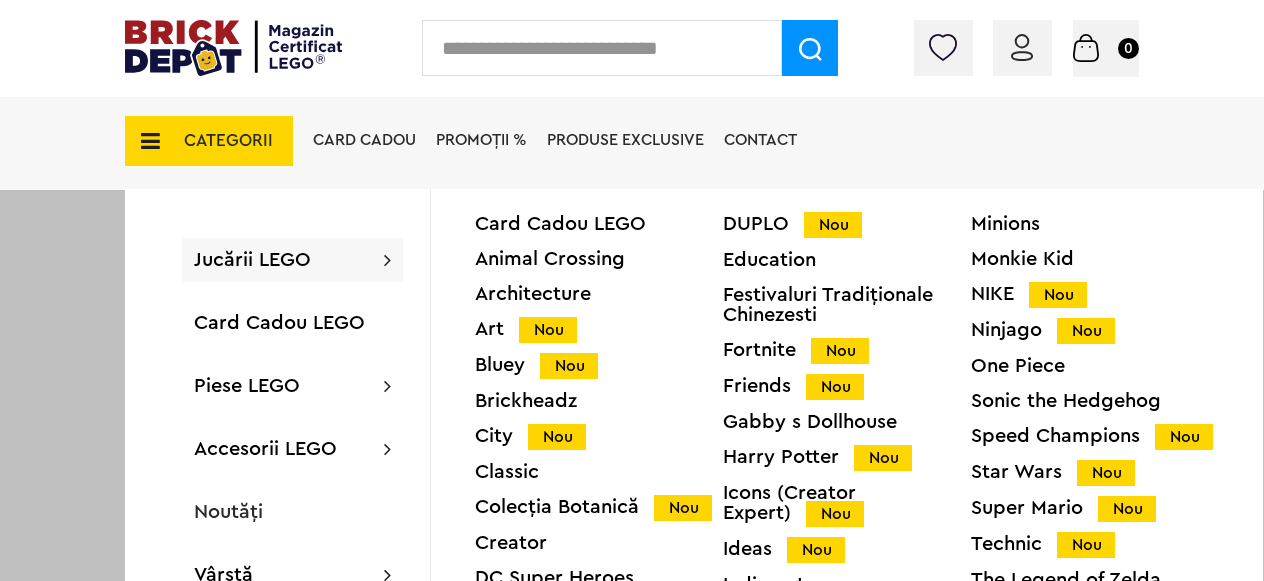click on "Ninjago Nou" at bounding box center (1095, 330) 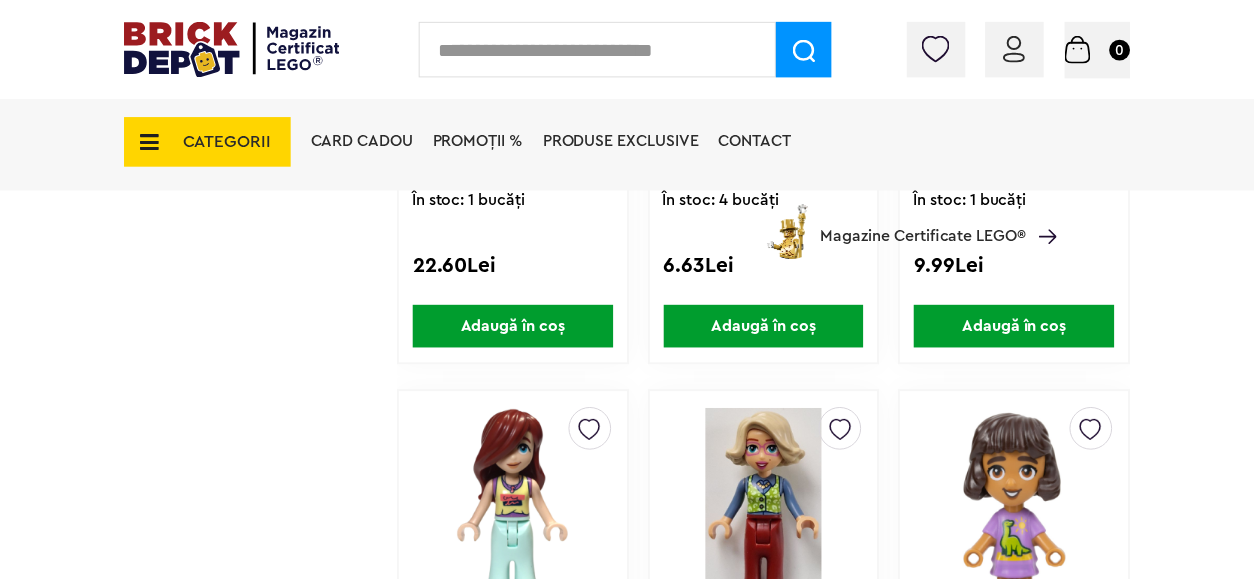 scroll, scrollTop: 1614, scrollLeft: 0, axis: vertical 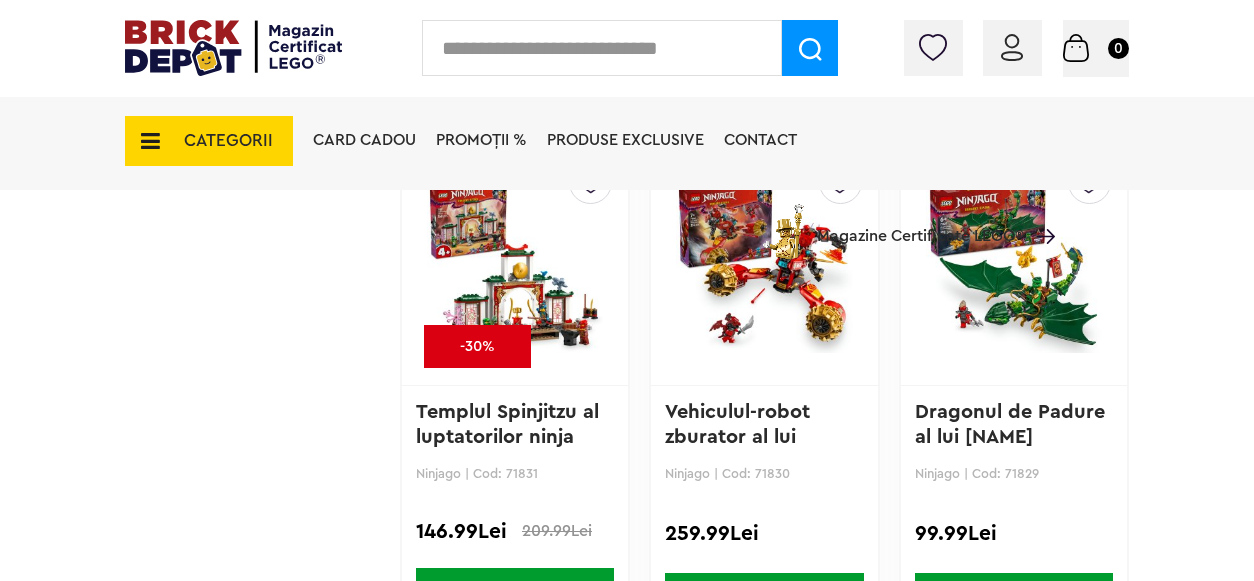 click on "Templul Spinjitzu al luptatorilor ninja" at bounding box center (510, 424) 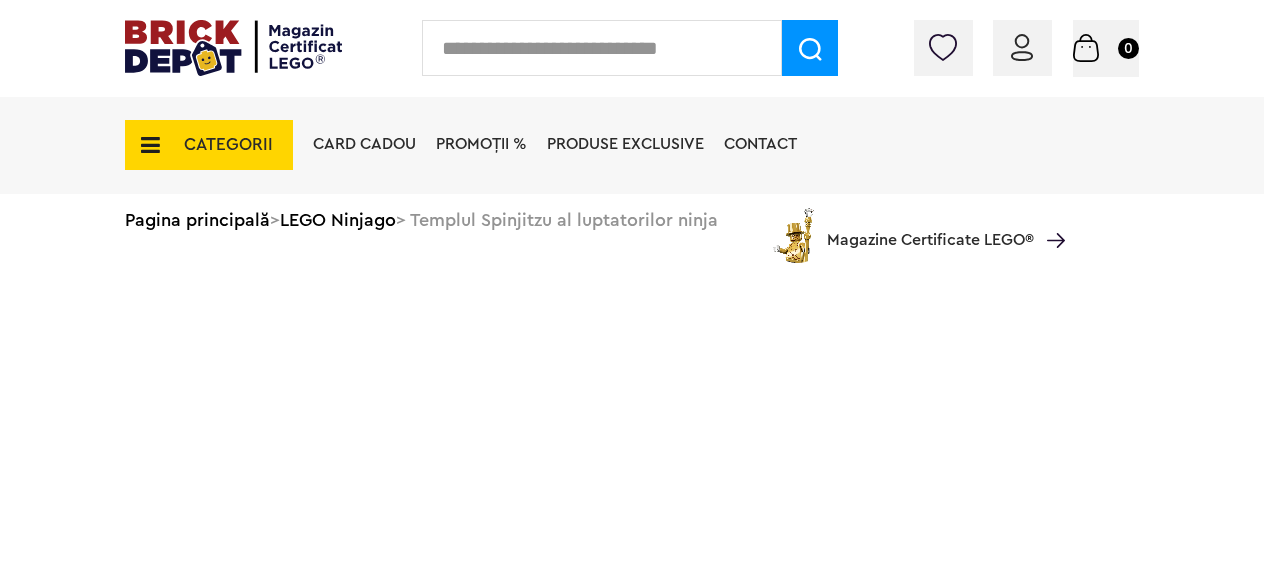 scroll, scrollTop: 0, scrollLeft: 0, axis: both 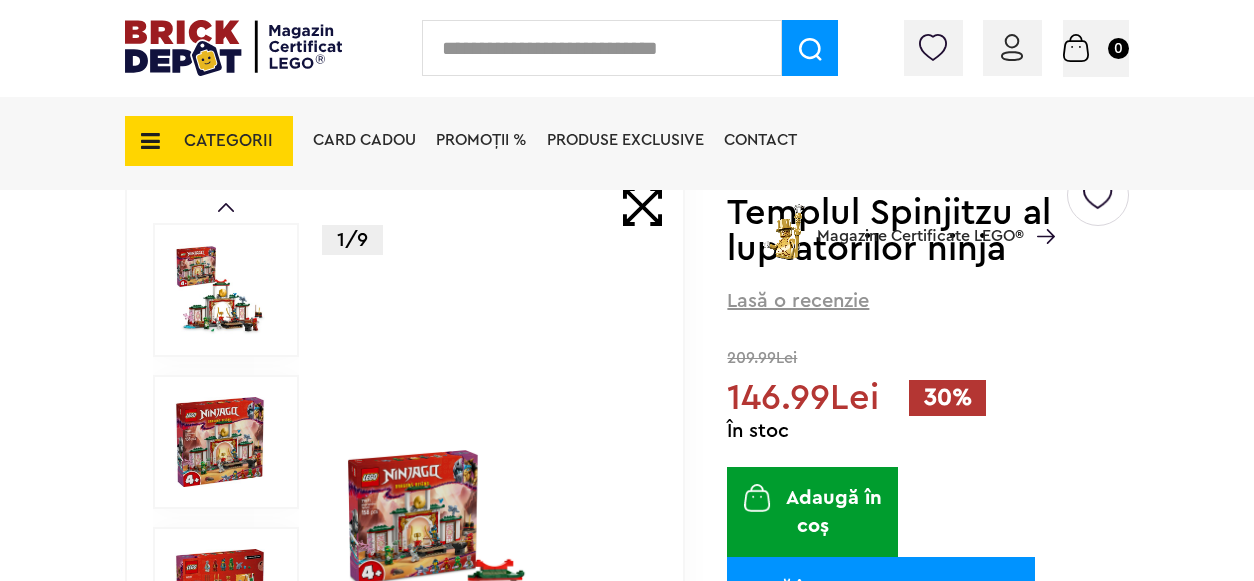 click on "1/9" at bounding box center [491, 594] 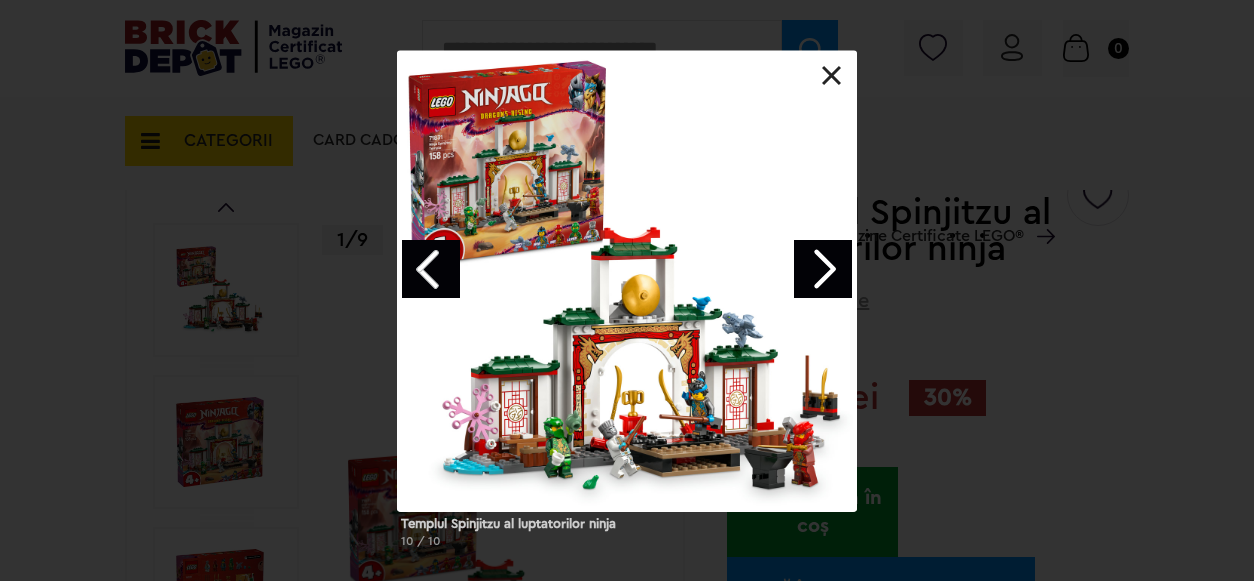 click at bounding box center [823, 269] 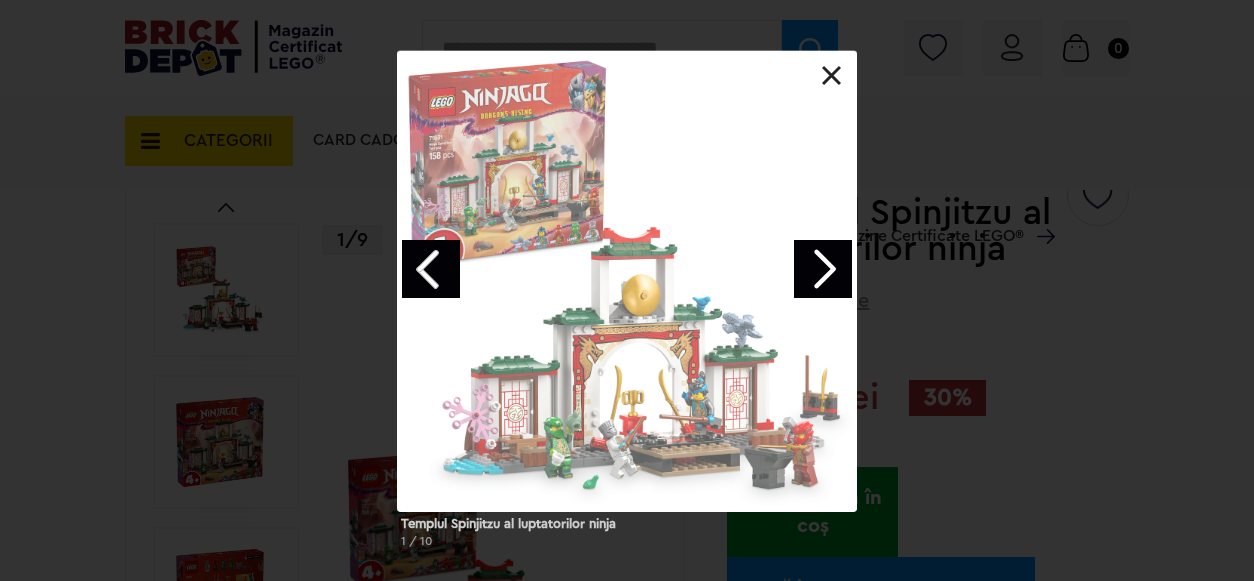 click at bounding box center (823, 269) 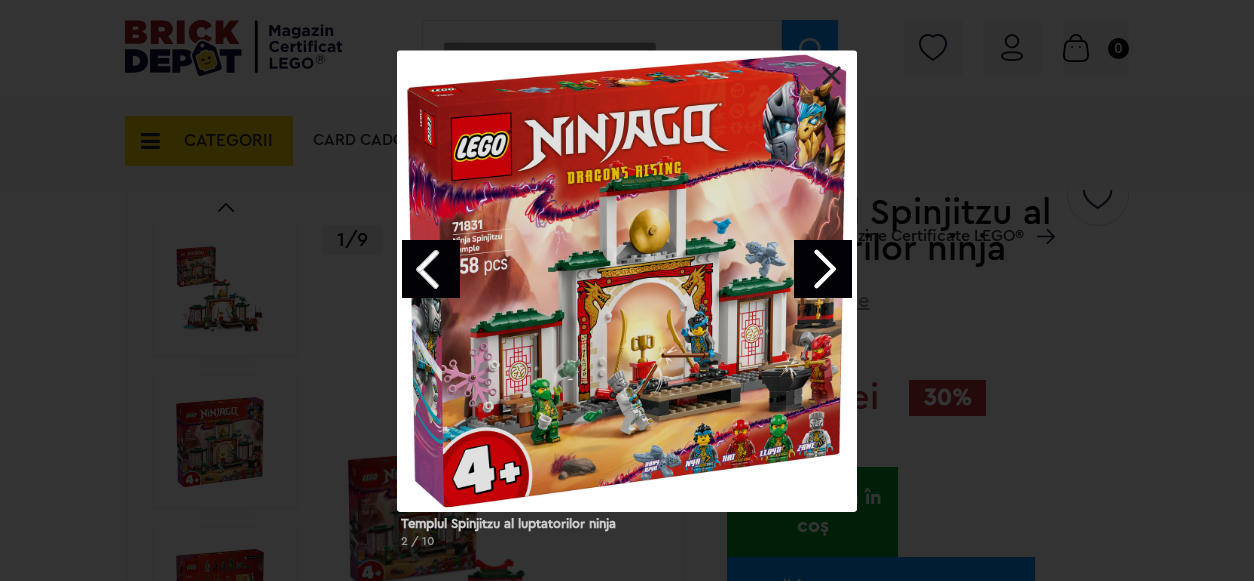click at bounding box center (823, 269) 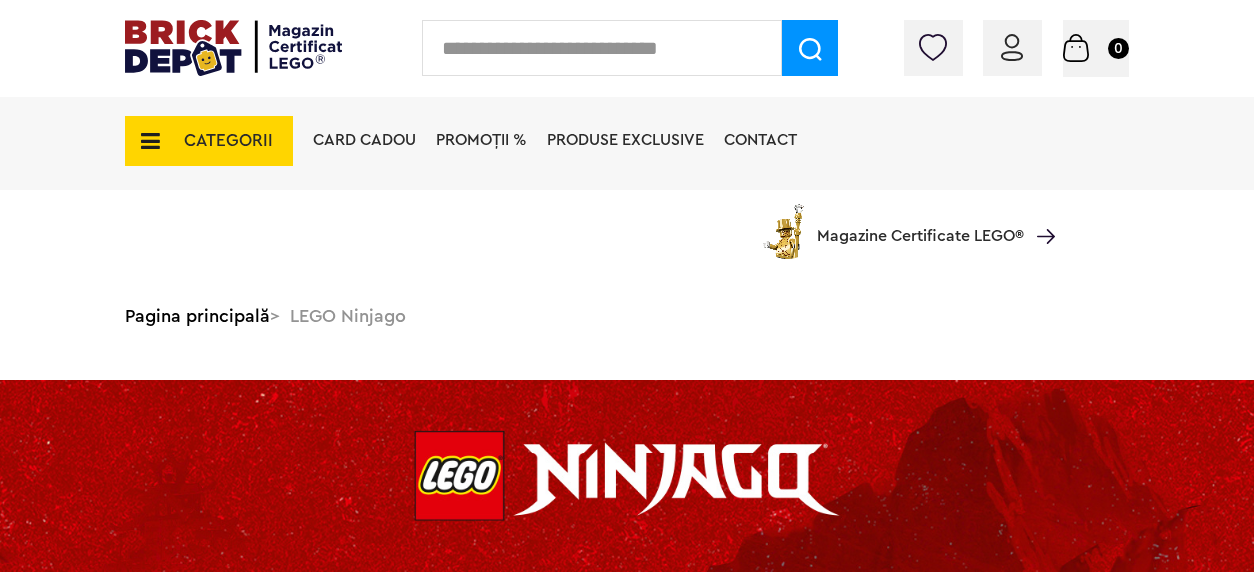 scroll, scrollTop: 4069, scrollLeft: 0, axis: vertical 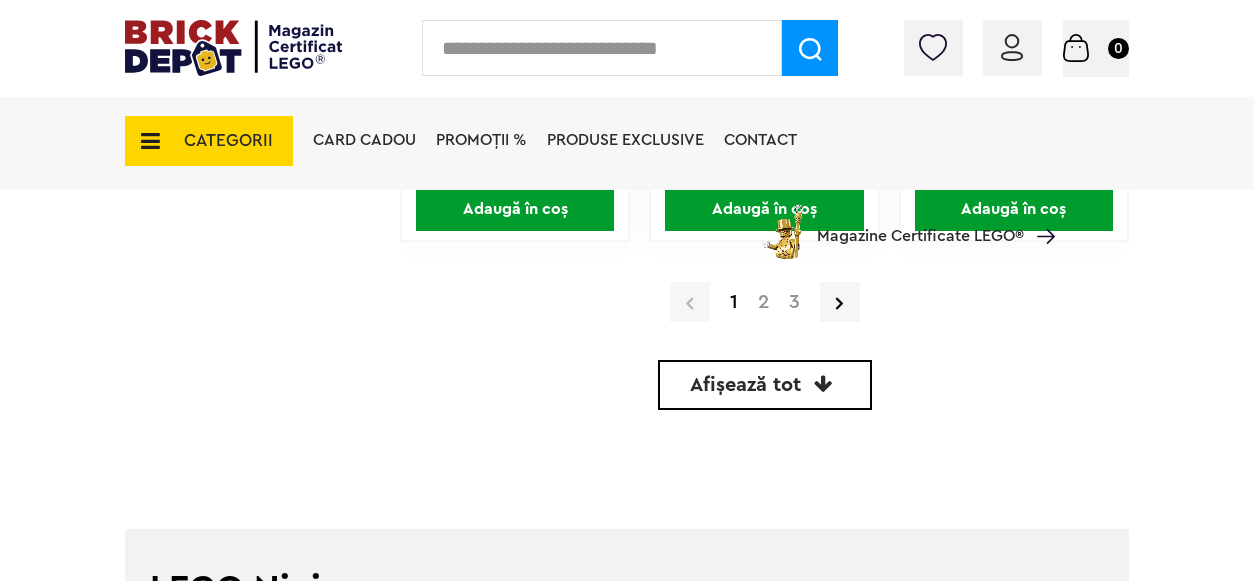 click on "CATEGORII" at bounding box center [209, 141] 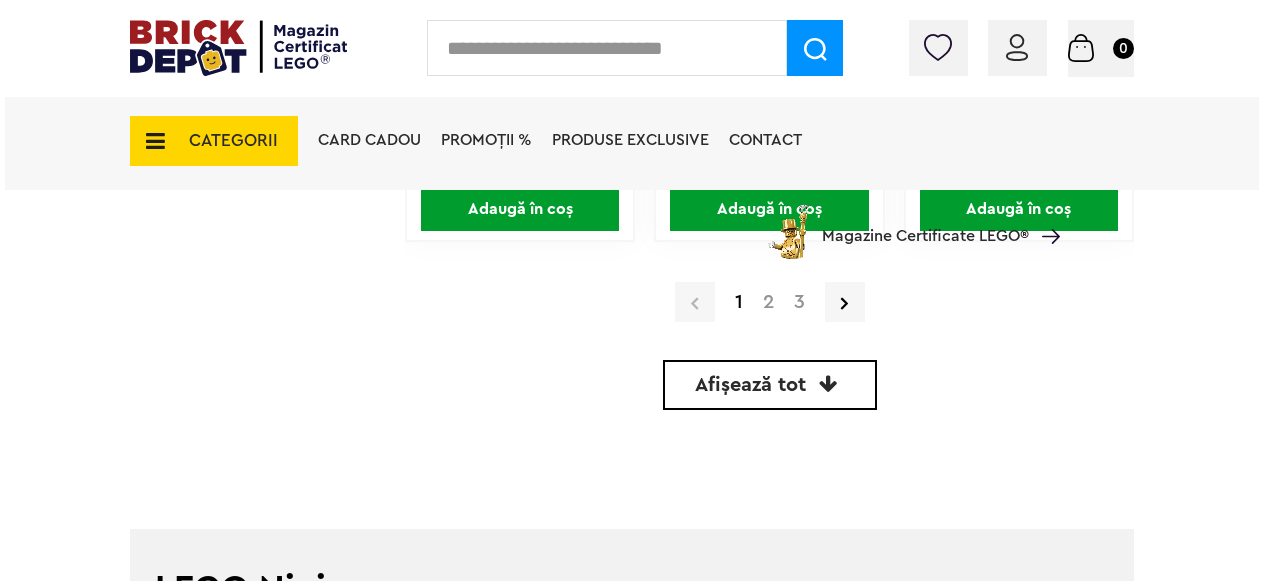 scroll, scrollTop: 5032, scrollLeft: 0, axis: vertical 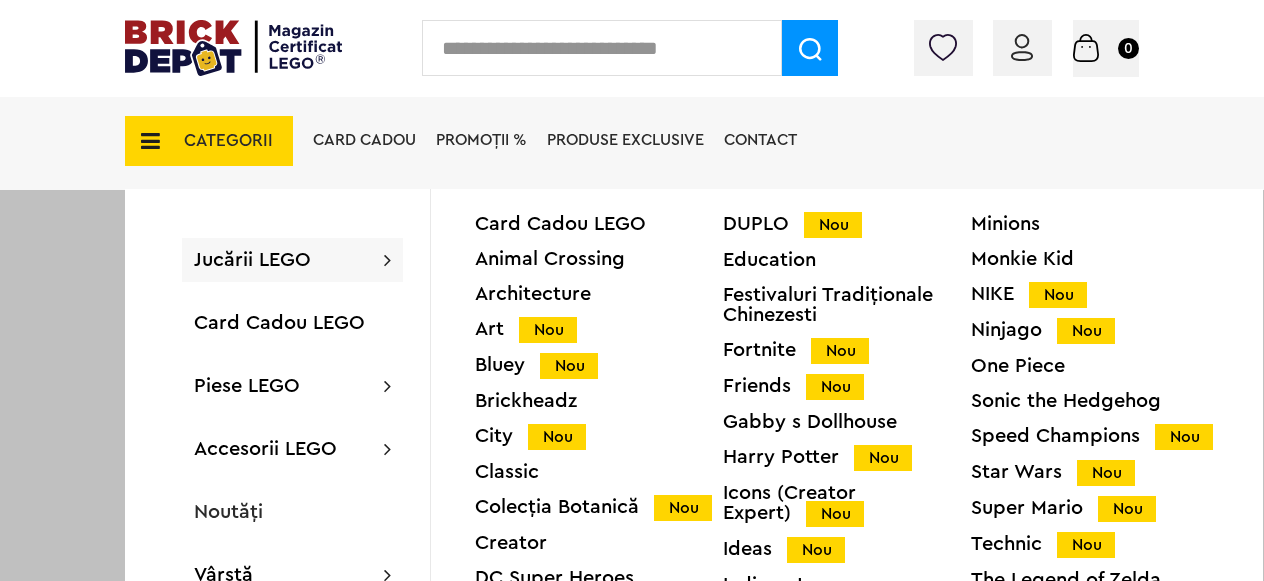 click on "One Piece" at bounding box center (1095, 366) 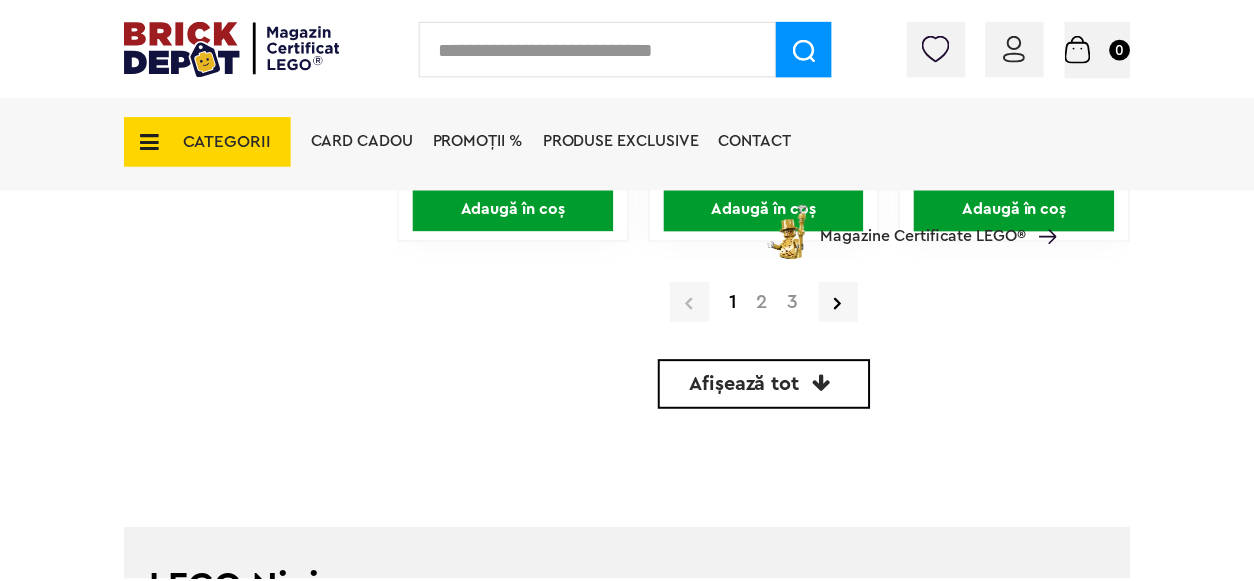 scroll, scrollTop: 5031, scrollLeft: 0, axis: vertical 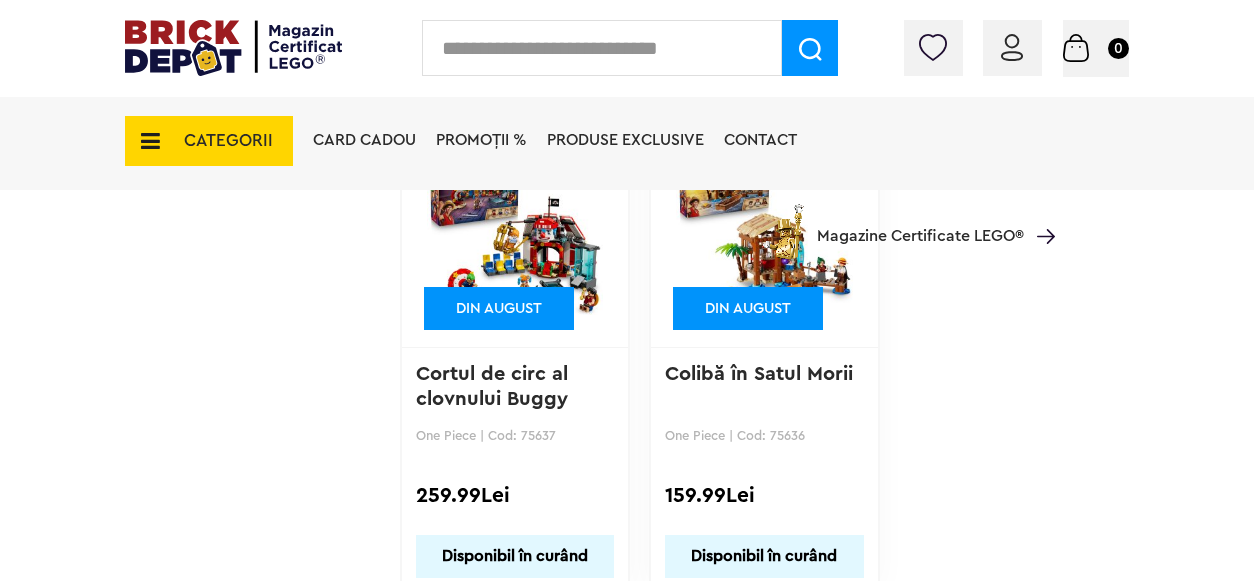click on "Colibă în Satul Morii" at bounding box center (759, 374) 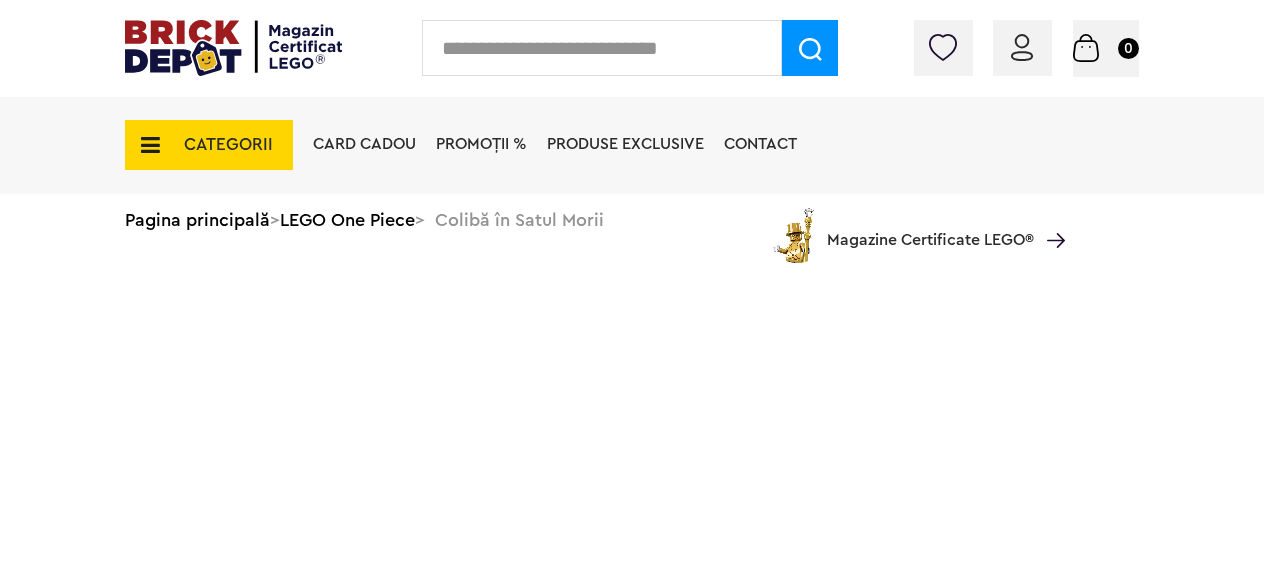 scroll, scrollTop: 0, scrollLeft: 0, axis: both 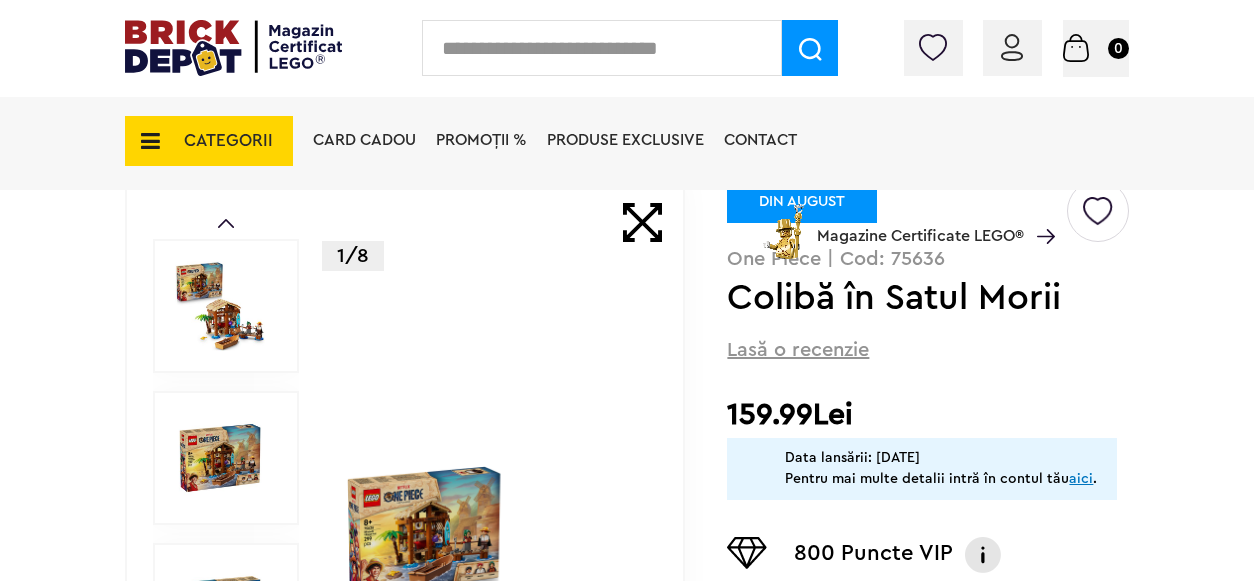 click at bounding box center (491, 610) 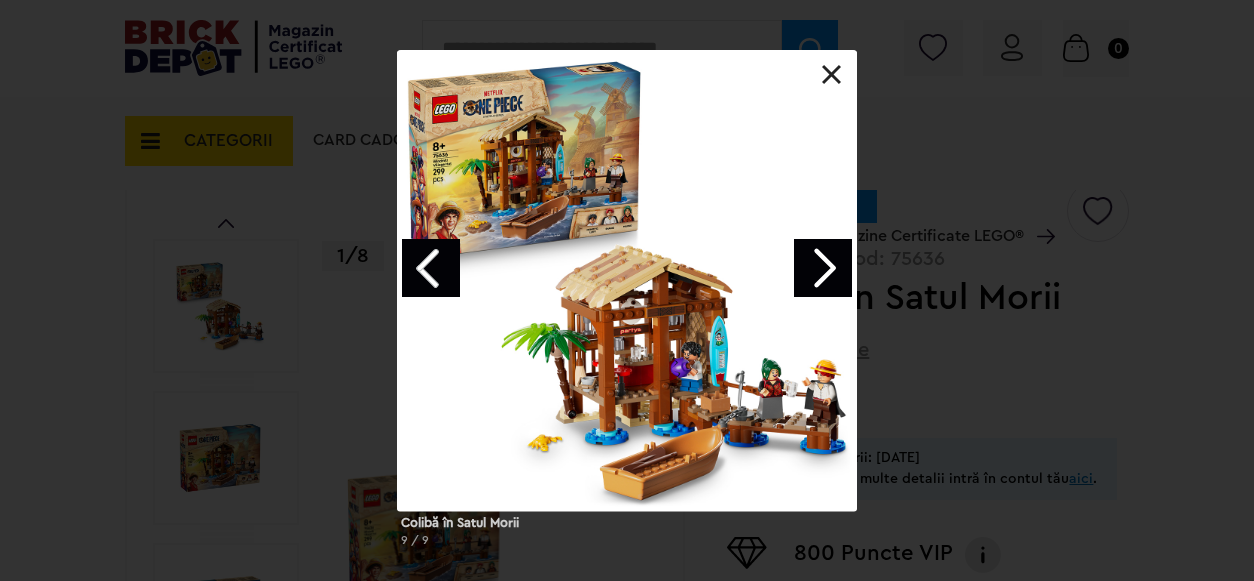 click at bounding box center (823, 268) 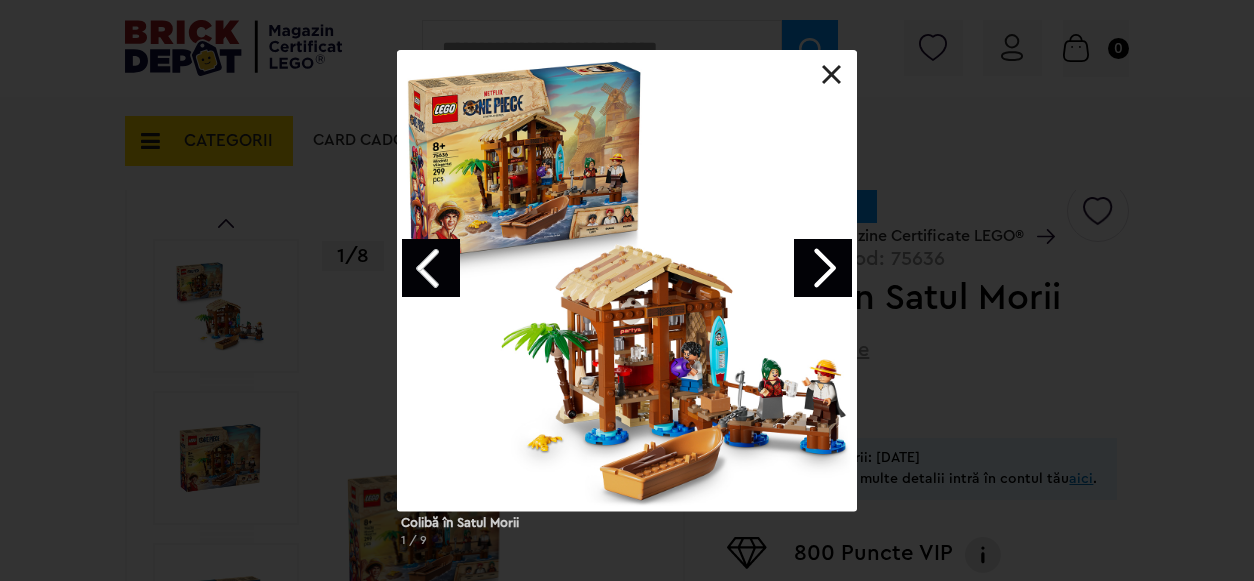 click at bounding box center (823, 268) 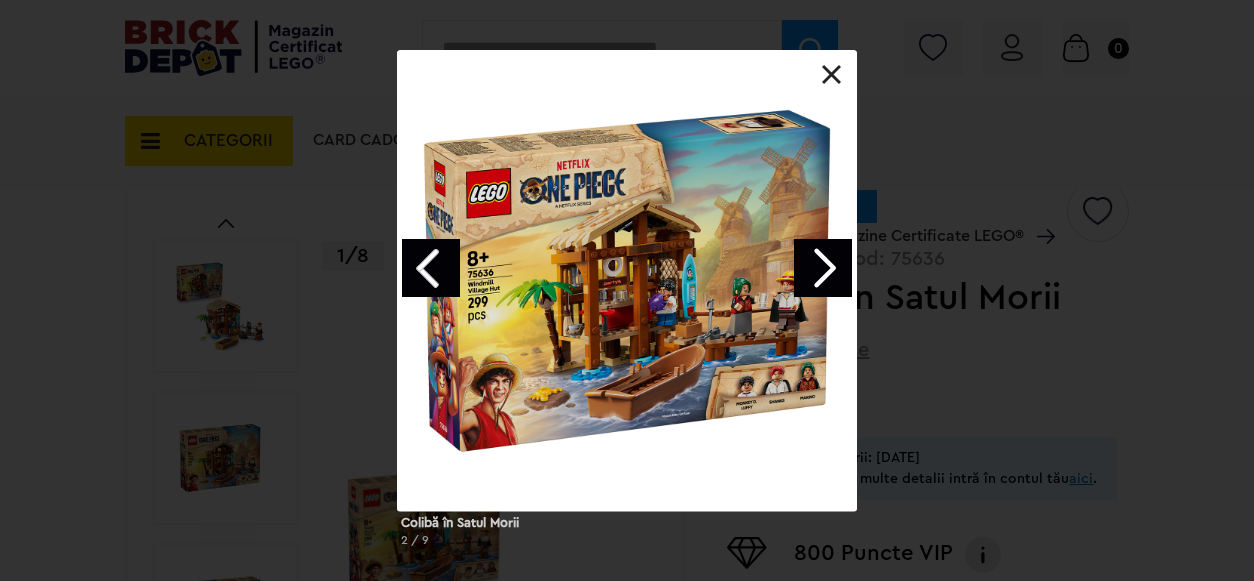 click at bounding box center (823, 268) 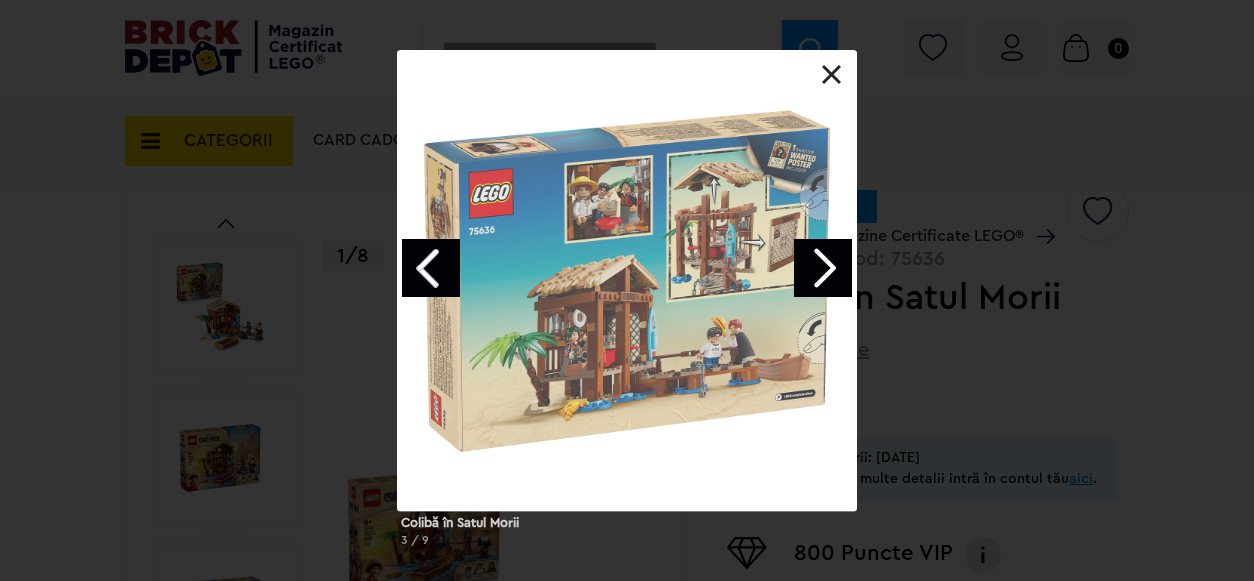 click at bounding box center [823, 268] 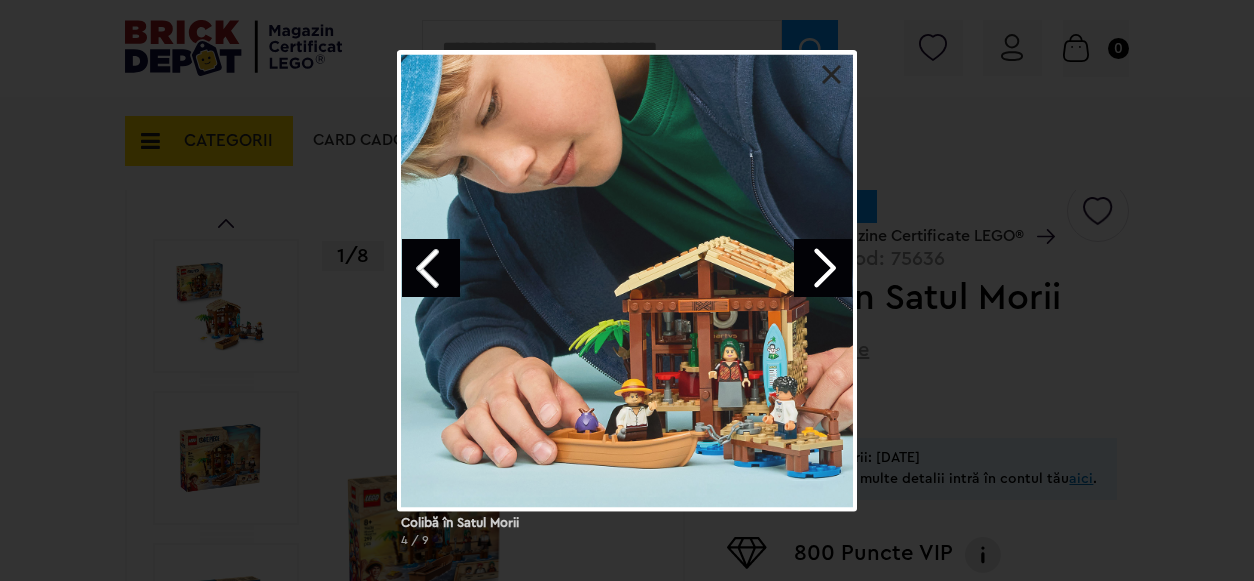 click at bounding box center [823, 268] 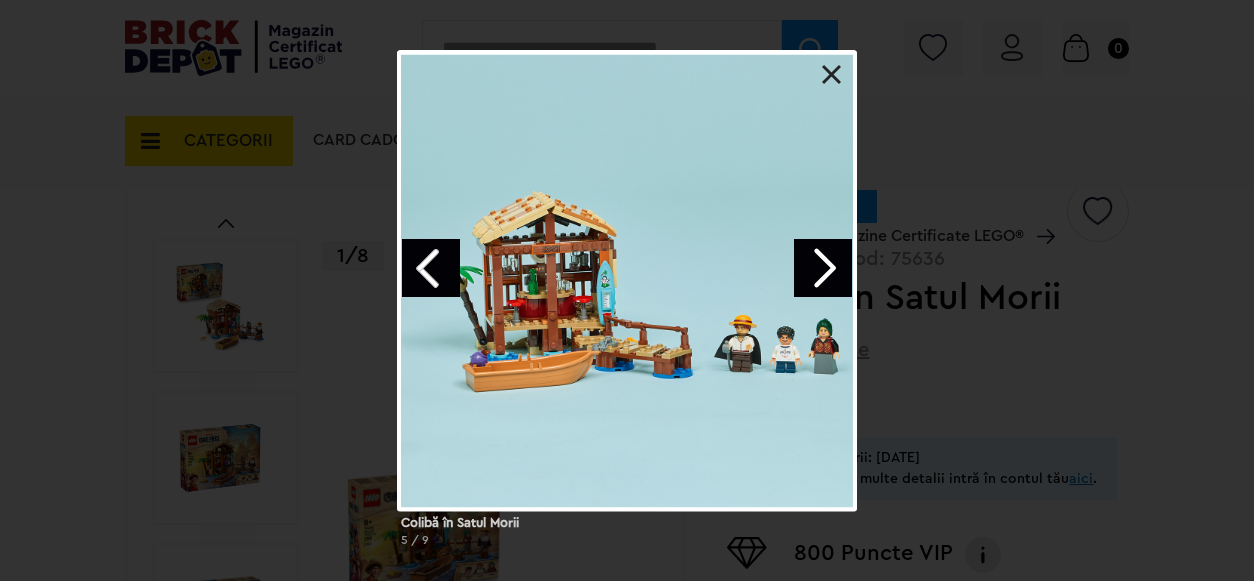 click at bounding box center [431, 268] 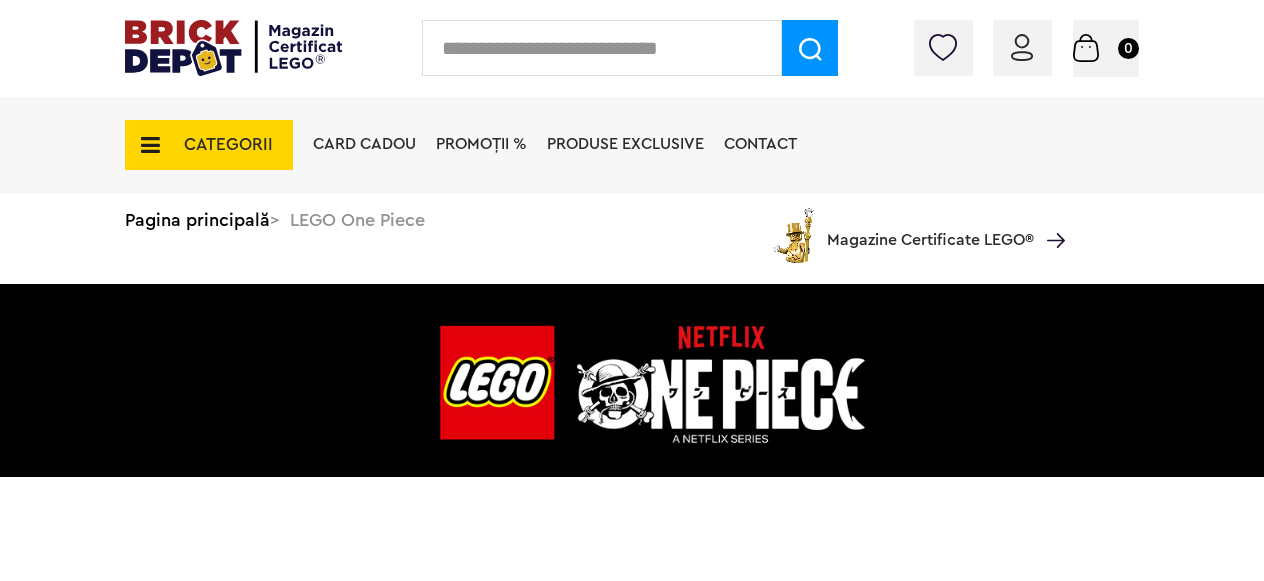 scroll, scrollTop: 0, scrollLeft: 0, axis: both 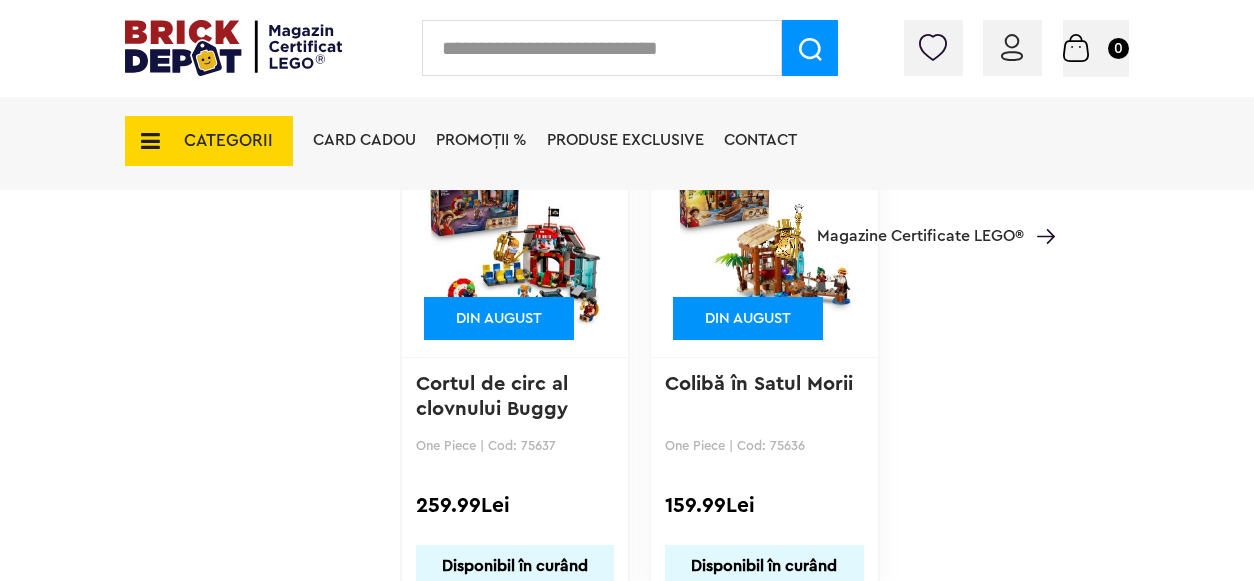 click on "CATEGORII" at bounding box center [228, 140] 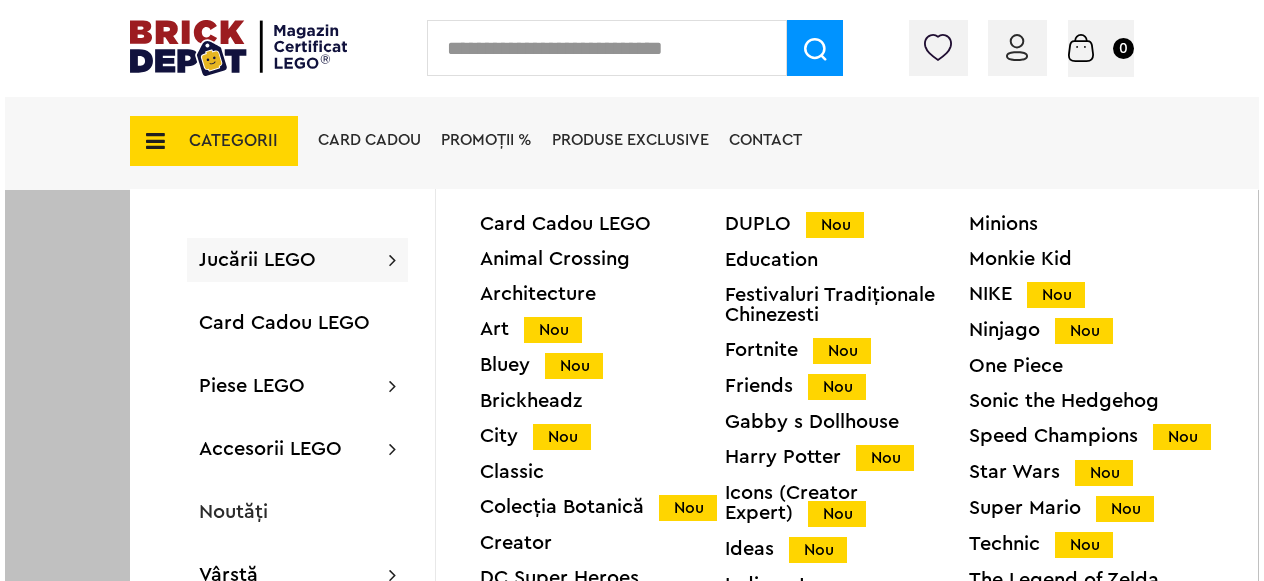 scroll, scrollTop: 1112, scrollLeft: 0, axis: vertical 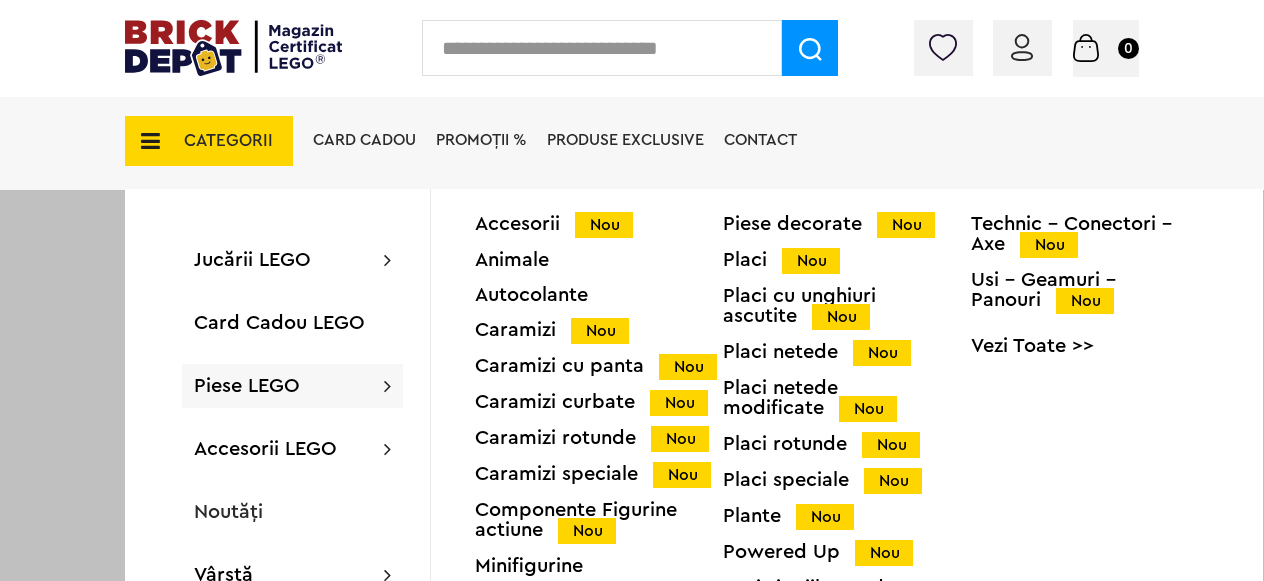 click on "Accesorii Nou Animale Autocolante Caramizi Nou Caramizi cu panta Nou Caramizi curbate Nou Caramizi rotunde Nou Caramizi speciale Nou Componente Figurine actiune Nou Minifigurine Minifigurine - Accesorii Minifigurine - Parti componente Piese decorate Nou Placi Nou Placi cu unghiuri ascutite Nou Placi netede Nou Placi netede modificate Nou Placi rotunde Nou Placi speciale Nou Plante Nou Powered Up Nou Roti si mijloace de transport Nou Technic Nou Technic - Caramizi Nou Technic - Conectori - Axe Nou Usi - Geamuri - Panouri Nou Vezi Toate >>" at bounding box center [847, 516] 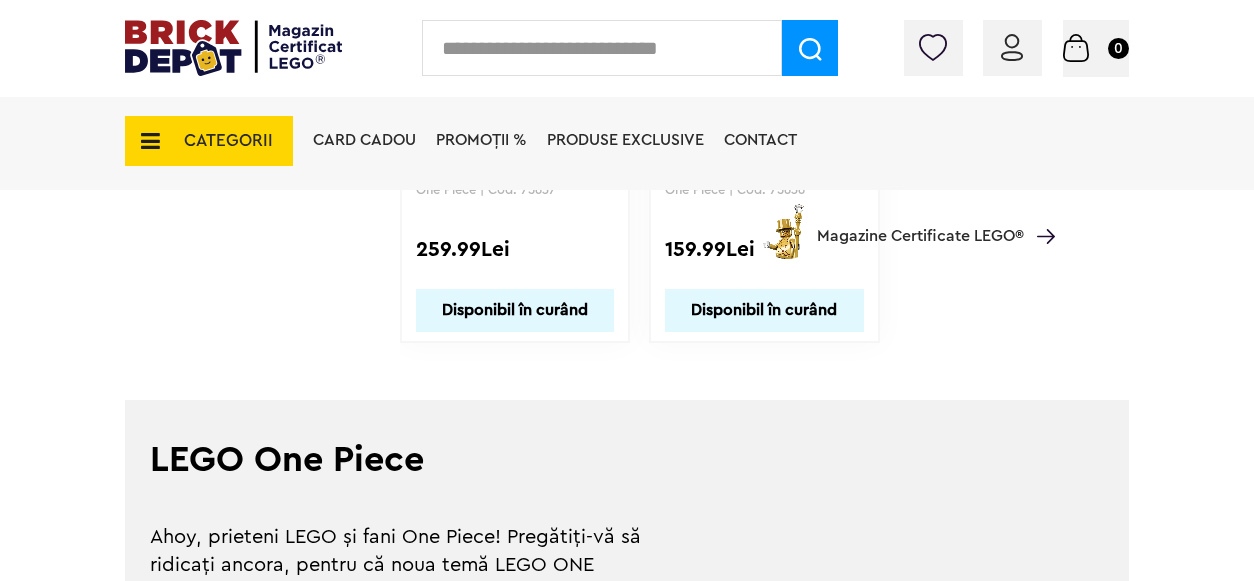 click on "CATEGORII" at bounding box center [209, 141] 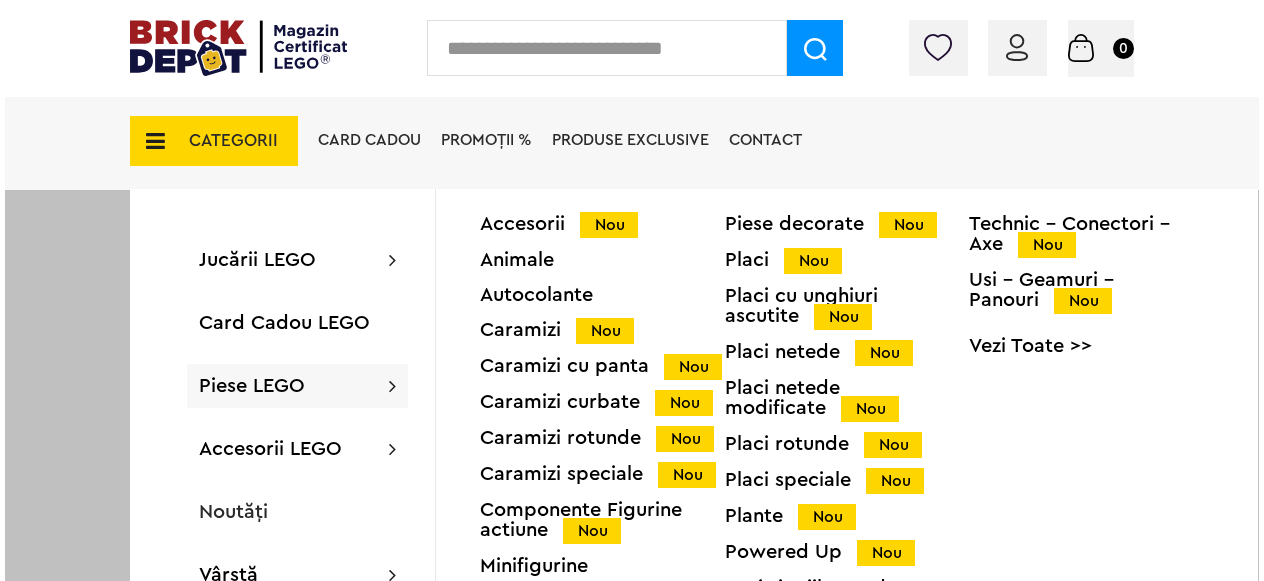scroll, scrollTop: 1368, scrollLeft: 0, axis: vertical 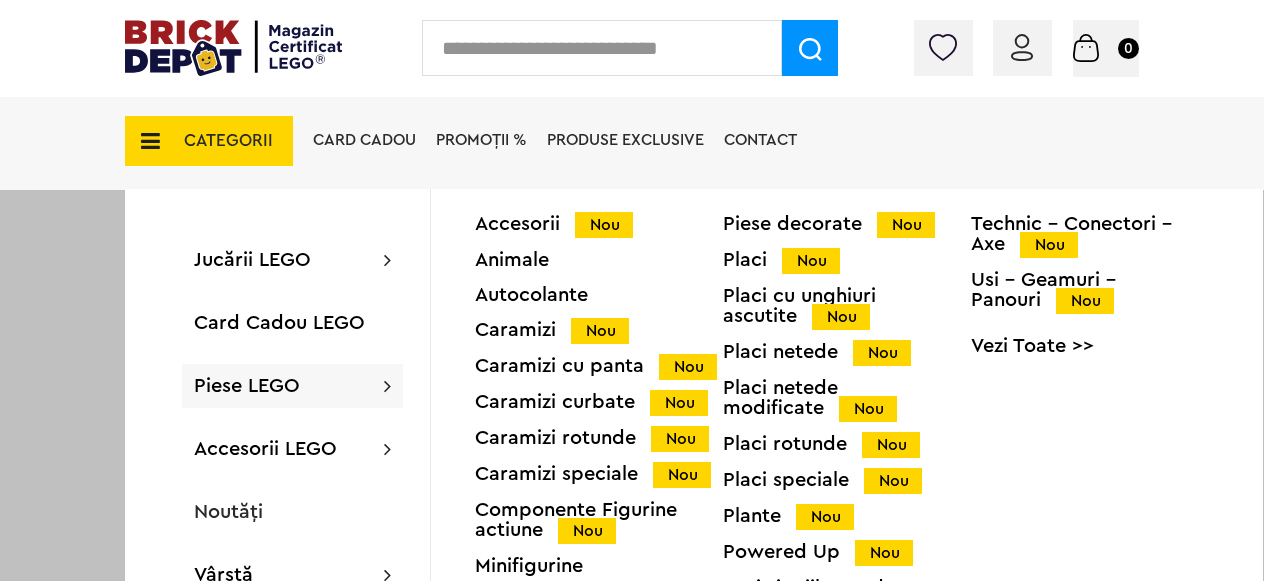 click on "Accesorii Nou Animale Autocolante Caramizi Nou Caramizi cu panta Nou Caramizi curbate Nou Caramizi rotunde Nou Caramizi speciale Nou Componente Figurine actiune Nou Minifigurine Minifigurine - Accesorii Minifigurine - Parti componente Piese decorate Nou Placi Nou Placi cu unghiuri ascutite Nou Placi netede Nou Placi netede modificate Nou Placi rotunde Nou Placi speciale Nou Plante Nou Powered Up Nou Roti si mijloace de transport Nou Technic Nou Technic - Caramizi Nou Technic - Conectori - Axe Nou Usi - Geamuri - Panouri Nou Vezi Toate >>" at bounding box center [847, 516] 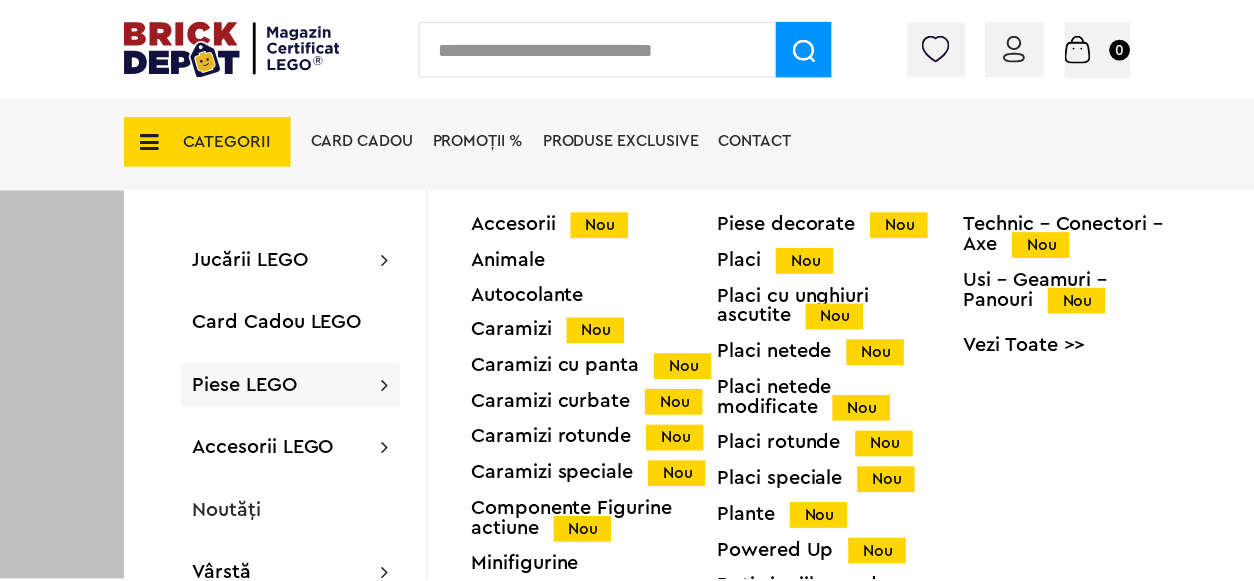 scroll, scrollTop: 1367, scrollLeft: 0, axis: vertical 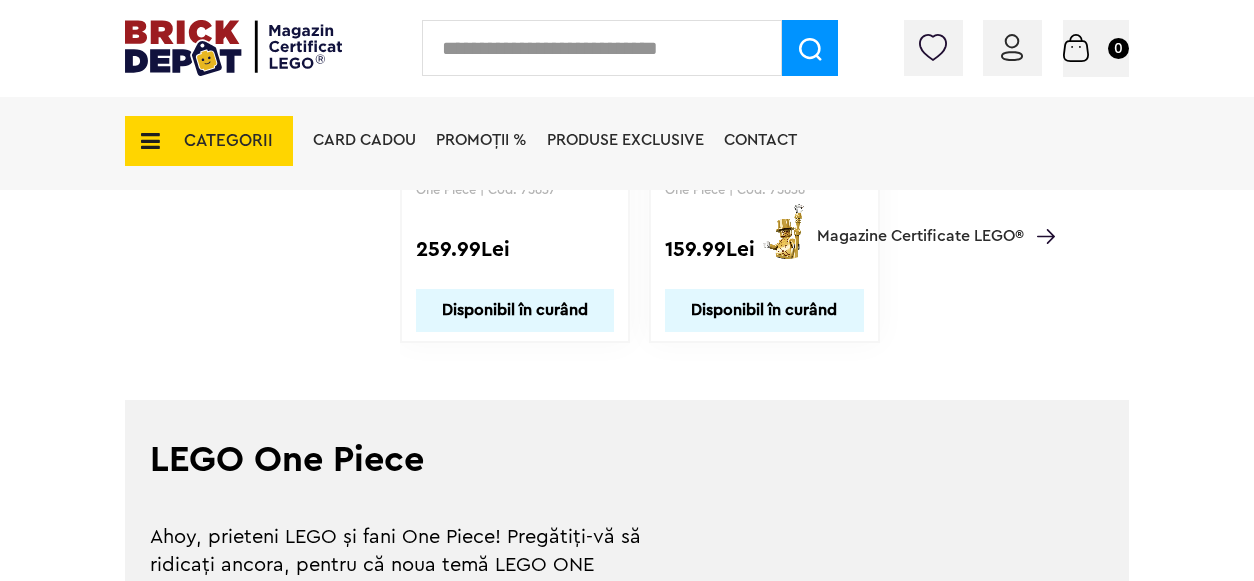 click on "CATEGORII" at bounding box center [209, 141] 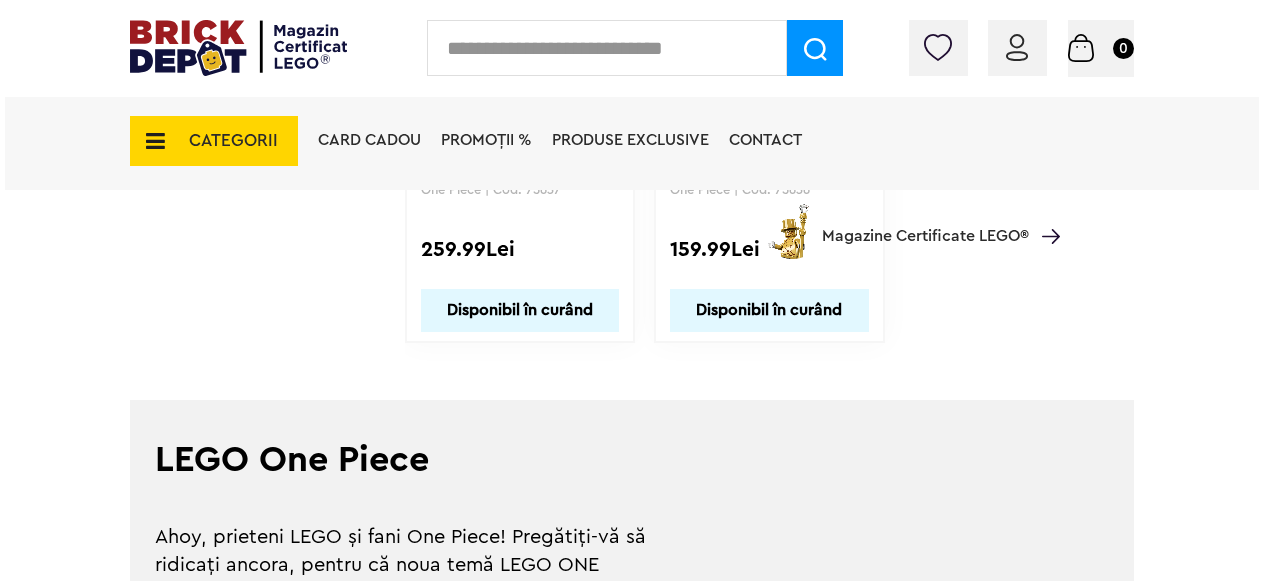 scroll, scrollTop: 1368, scrollLeft: 0, axis: vertical 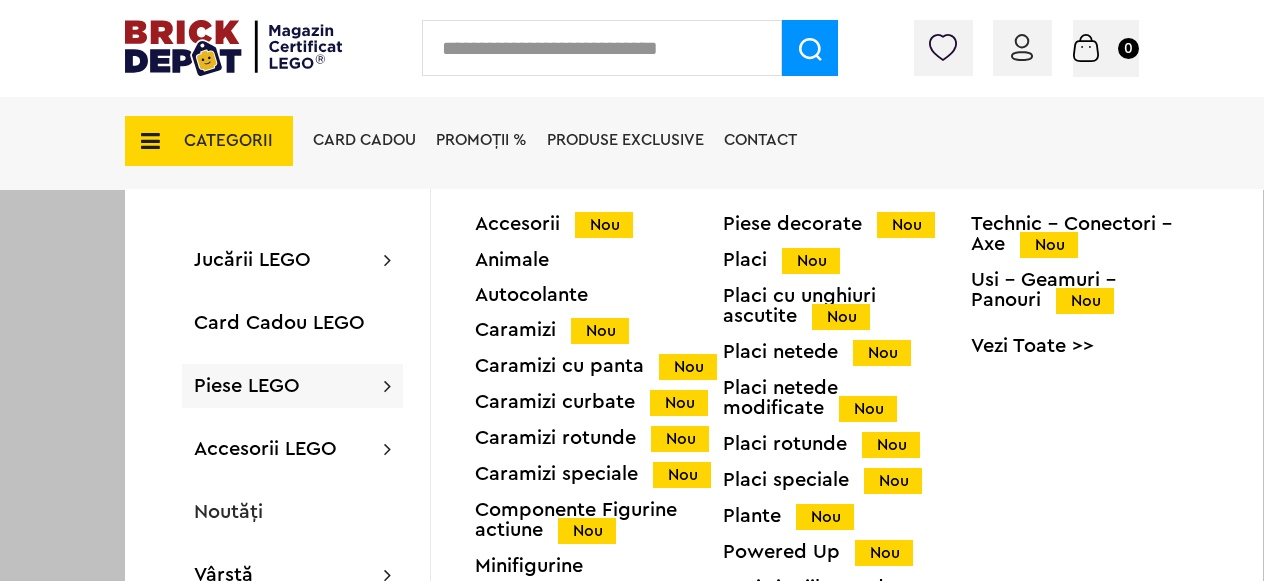 click at bounding box center [387, 386] 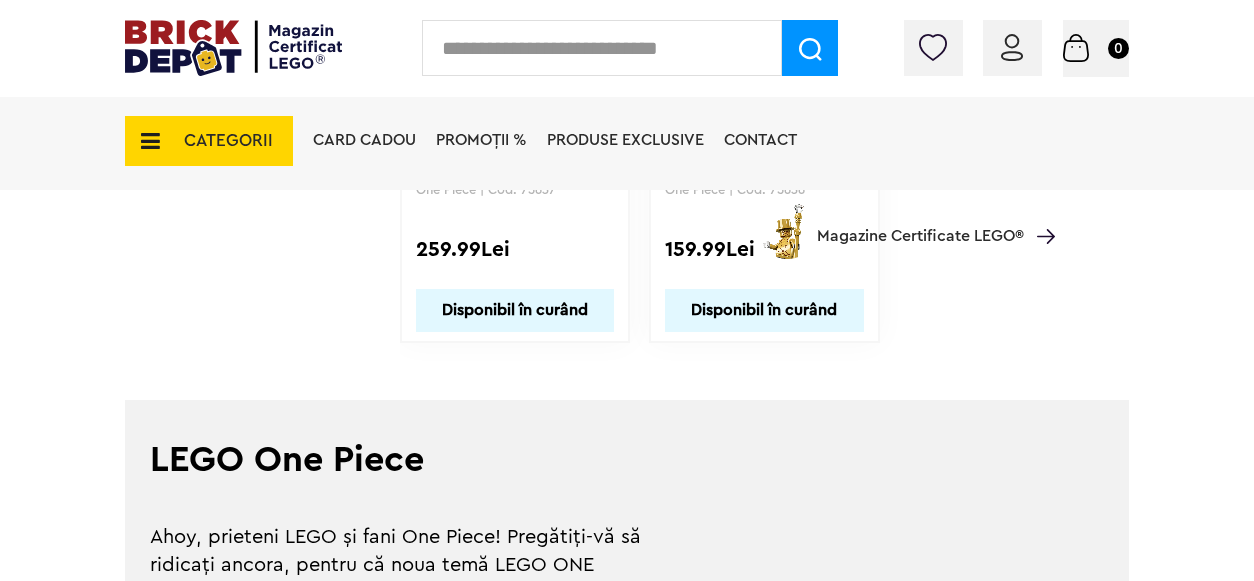 click on "CATEGORII" at bounding box center (209, 141) 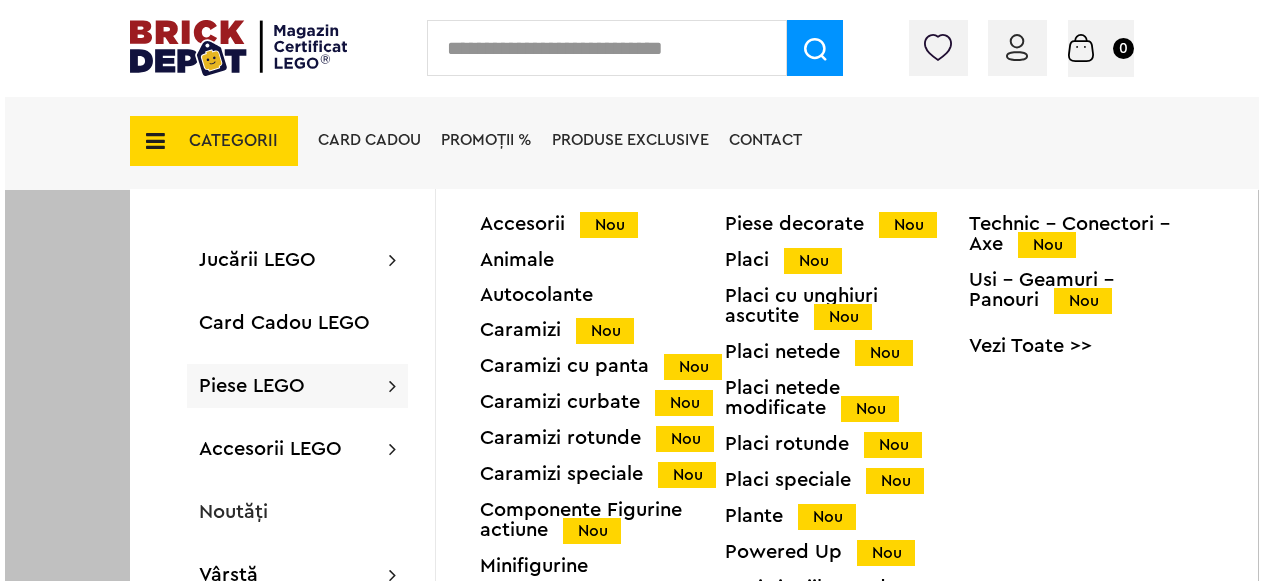 scroll, scrollTop: 1368, scrollLeft: 0, axis: vertical 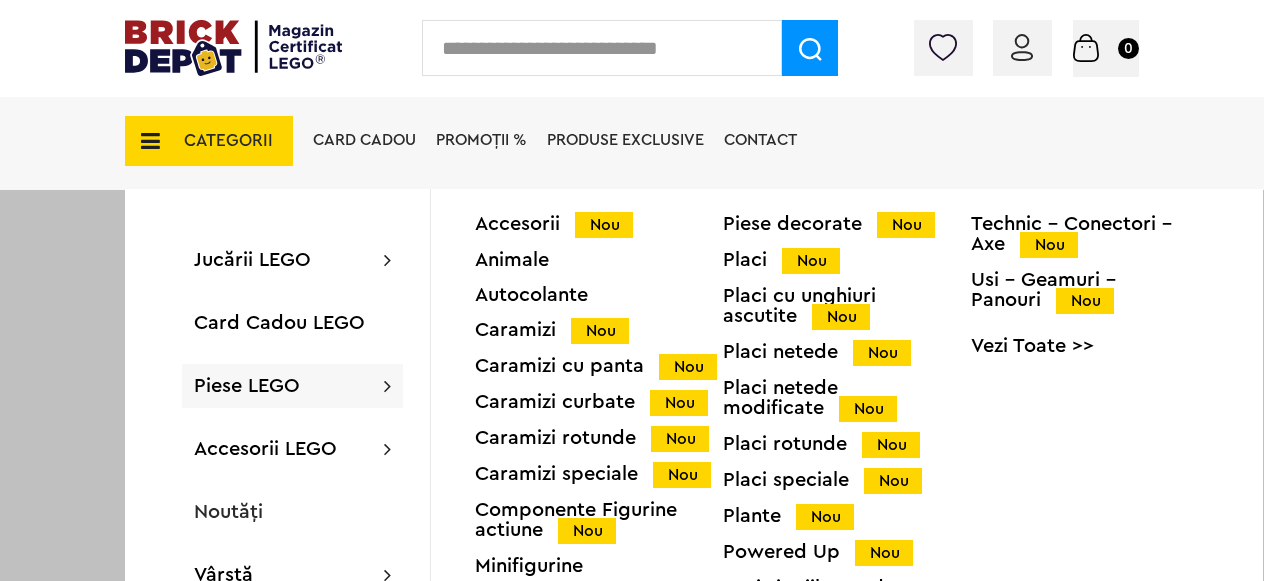 click on "Accesorii Nou" at bounding box center [599, 224] 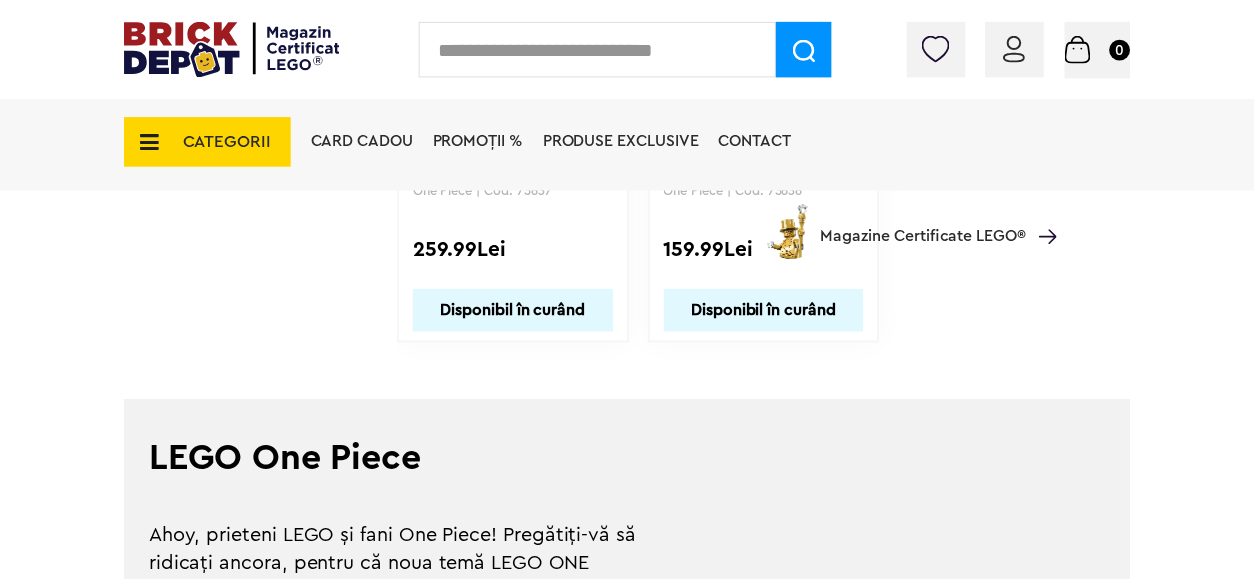 scroll, scrollTop: 1367, scrollLeft: 0, axis: vertical 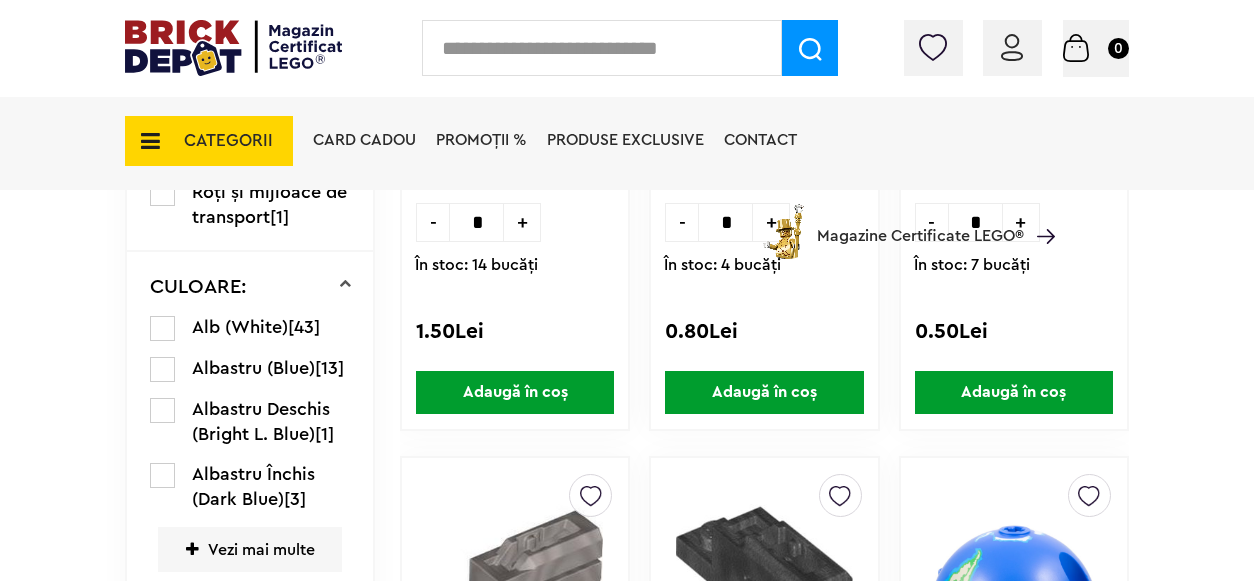 click on "CATEGORII" at bounding box center [209, 141] 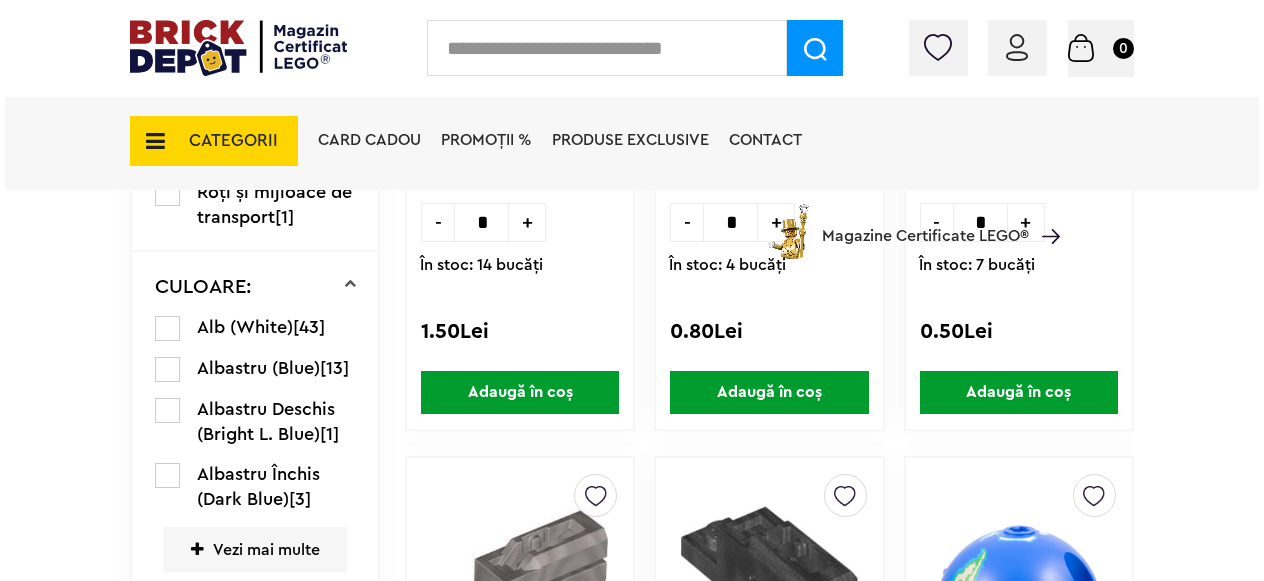 scroll, scrollTop: 906, scrollLeft: 0, axis: vertical 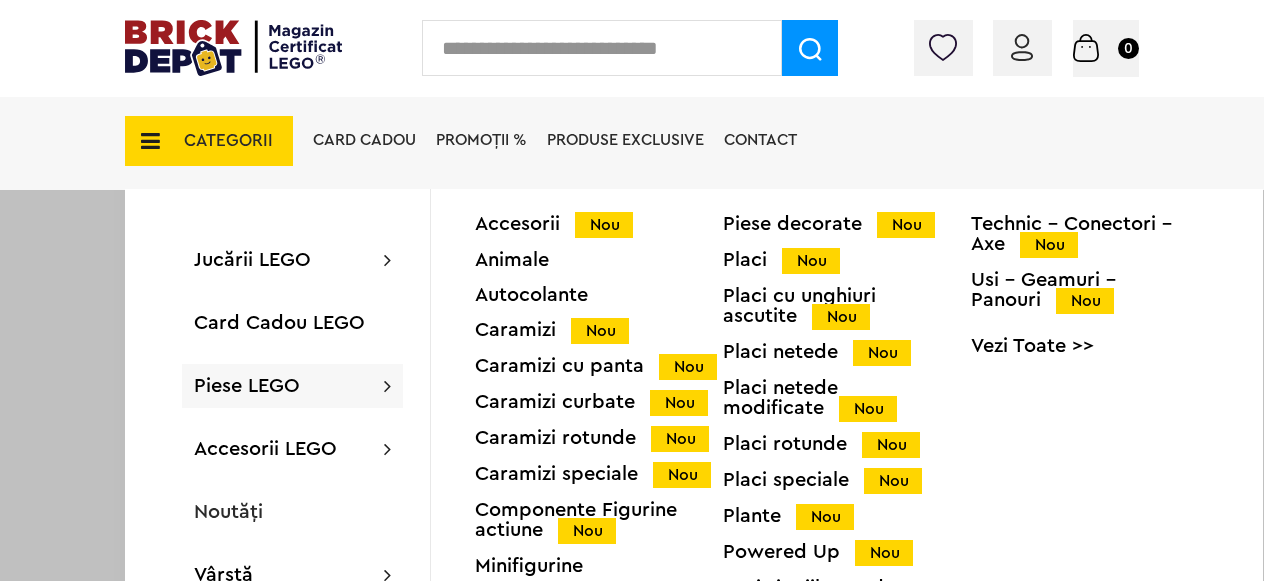 click on "Piese decorate Nou" at bounding box center (847, 224) 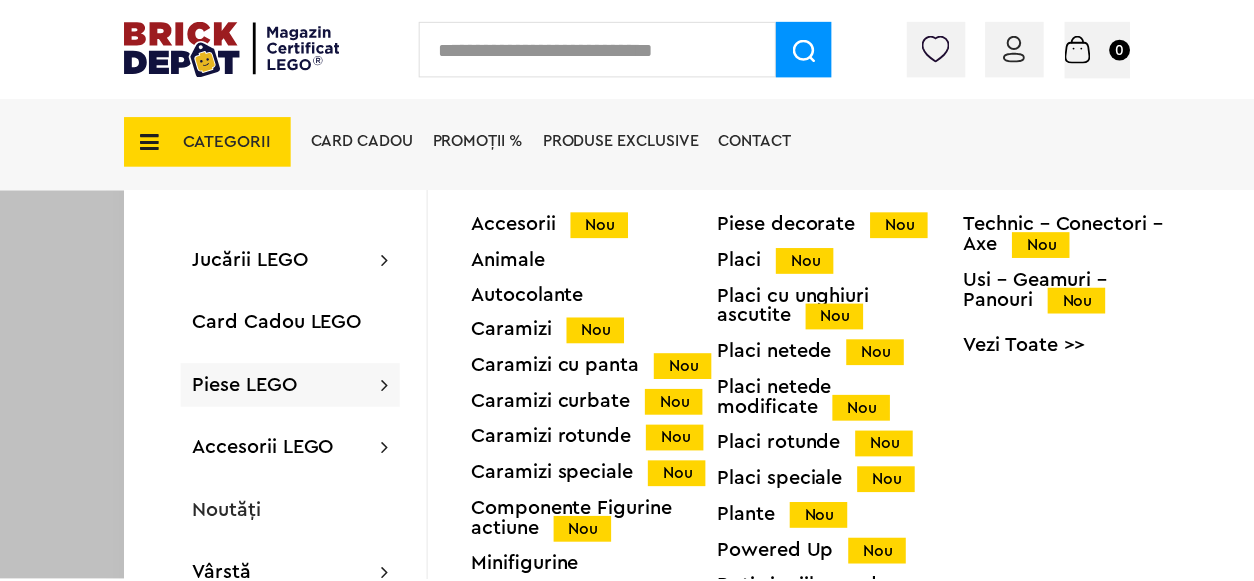 scroll, scrollTop: 905, scrollLeft: 0, axis: vertical 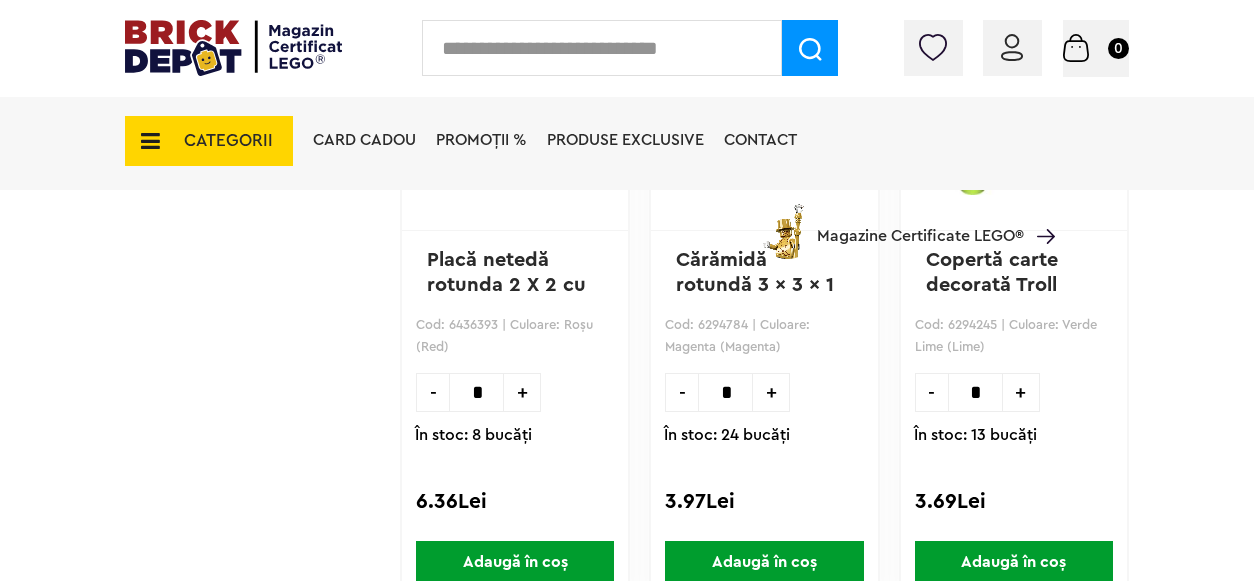 click on "CATEGORII" at bounding box center [228, 140] 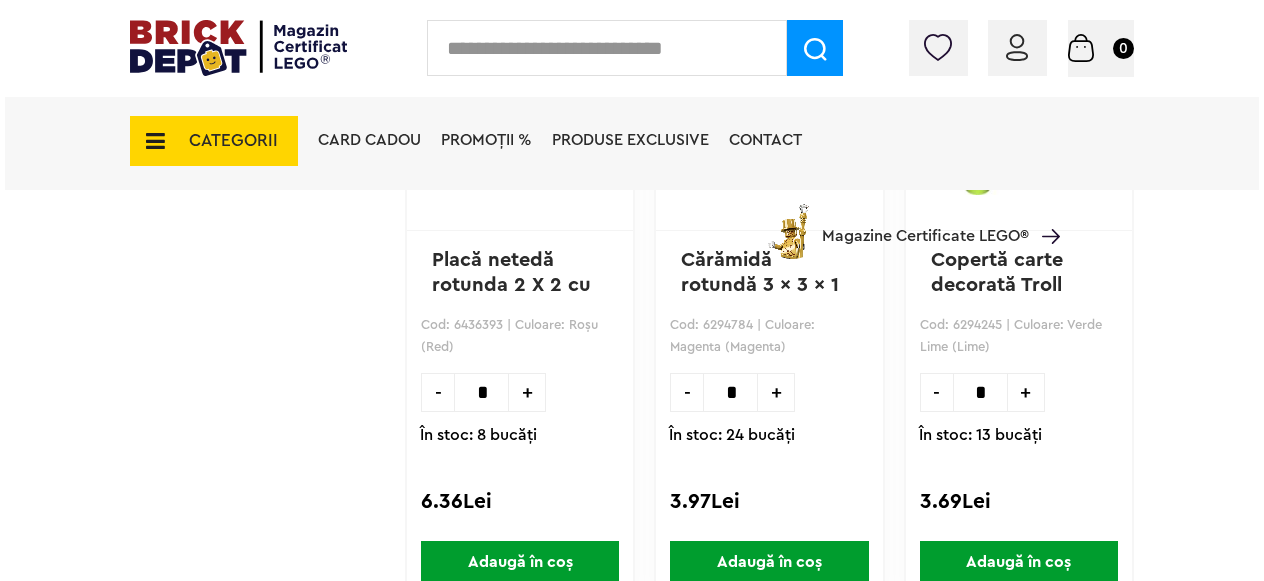 scroll, scrollTop: 1380, scrollLeft: 0, axis: vertical 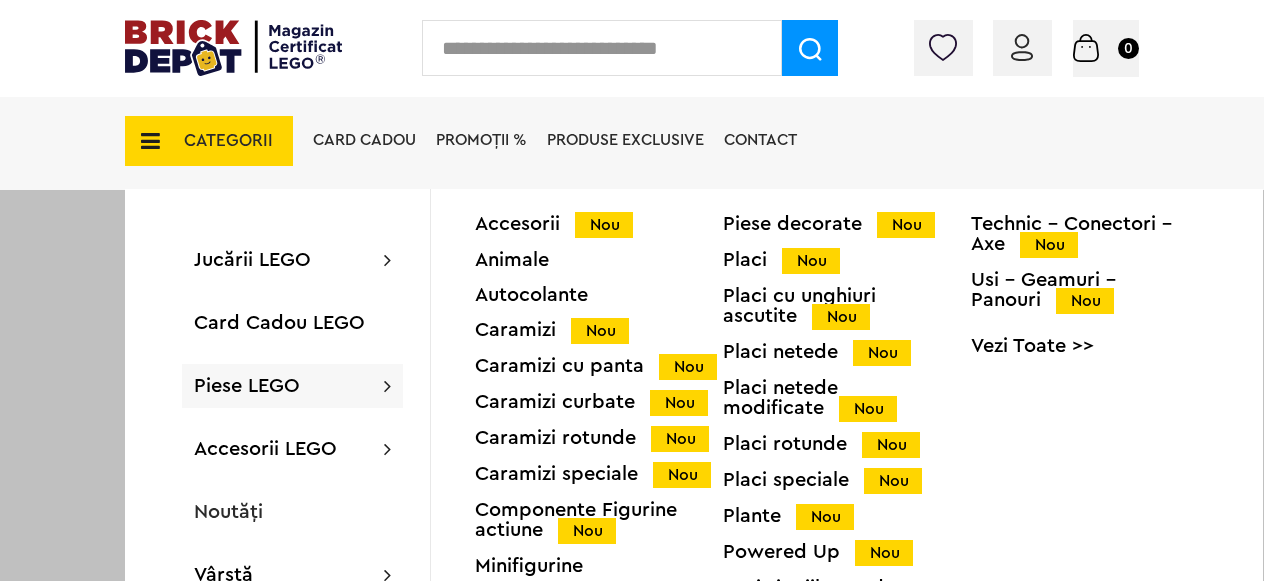 click on "Piese LEGO
Accesorii Nou Animale Autocolante Caramizi Nou Caramizi cu panta Nou Caramizi curbate Nou Caramizi rotunde Nou Caramizi speciale Nou Componente Figurine actiune Nou Minifigurine Minifigurine - Accesorii Minifigurine - Parti componente Piese decorate Nou Placi Nou Placi cu unghiuri ascutite Nou Placi netede Nou Placi netede modificate Nou Placi rotunde Nou Placi speciale Nou Plante Nou Powered Up Nou Roti si mijloace de transport Nou Technic Nou Technic - Caramizi Nou Technic - Conectori - Axe Nou Usi - Geamuri - Panouri Nou Vezi Toate >>" at bounding box center [292, 386] 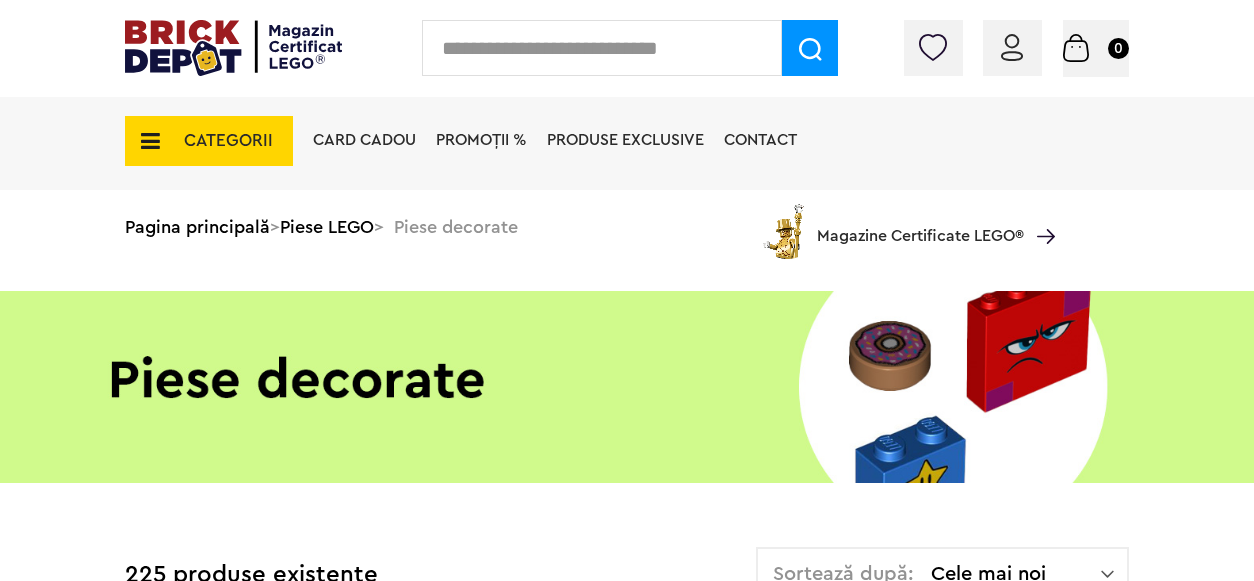 scroll, scrollTop: 60, scrollLeft: 0, axis: vertical 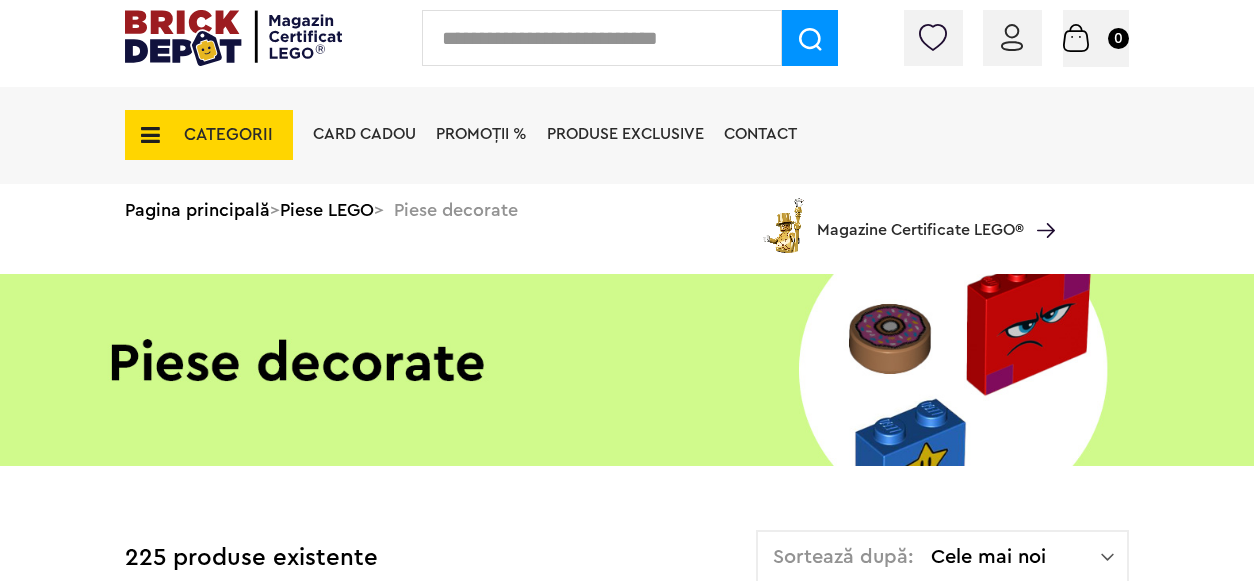 click on "Card Cadou    PROMOȚII %    Produse exclusive    Contact    Magazine Certificate LEGO®" at bounding box center (679, 170) 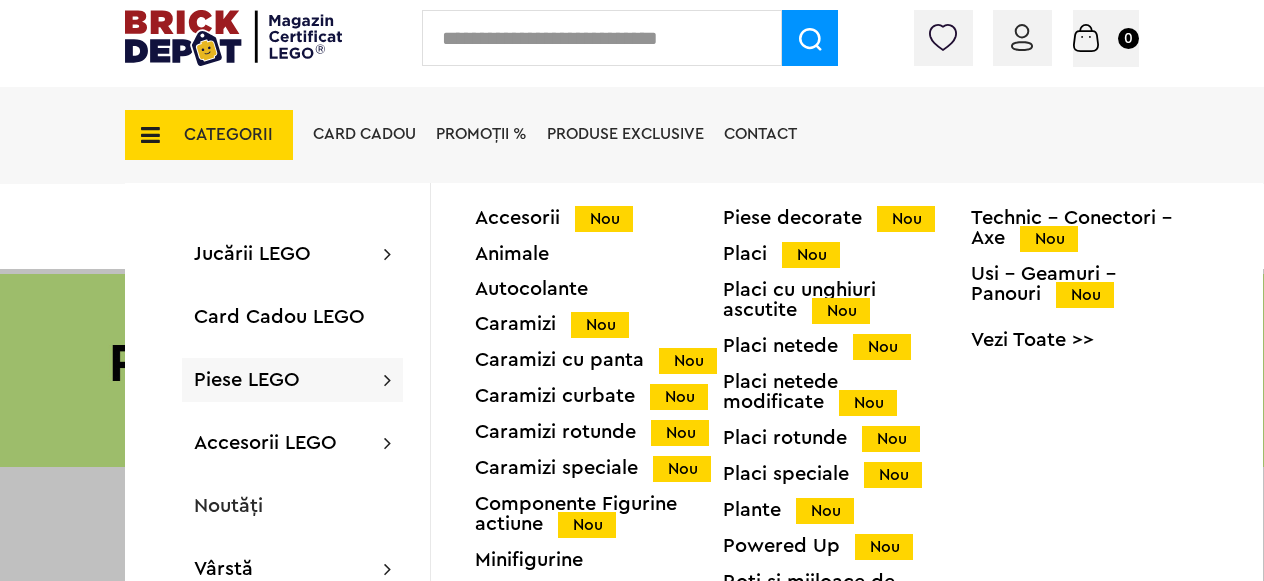 click on "Vezi Toate >>" at bounding box center [1095, 340] 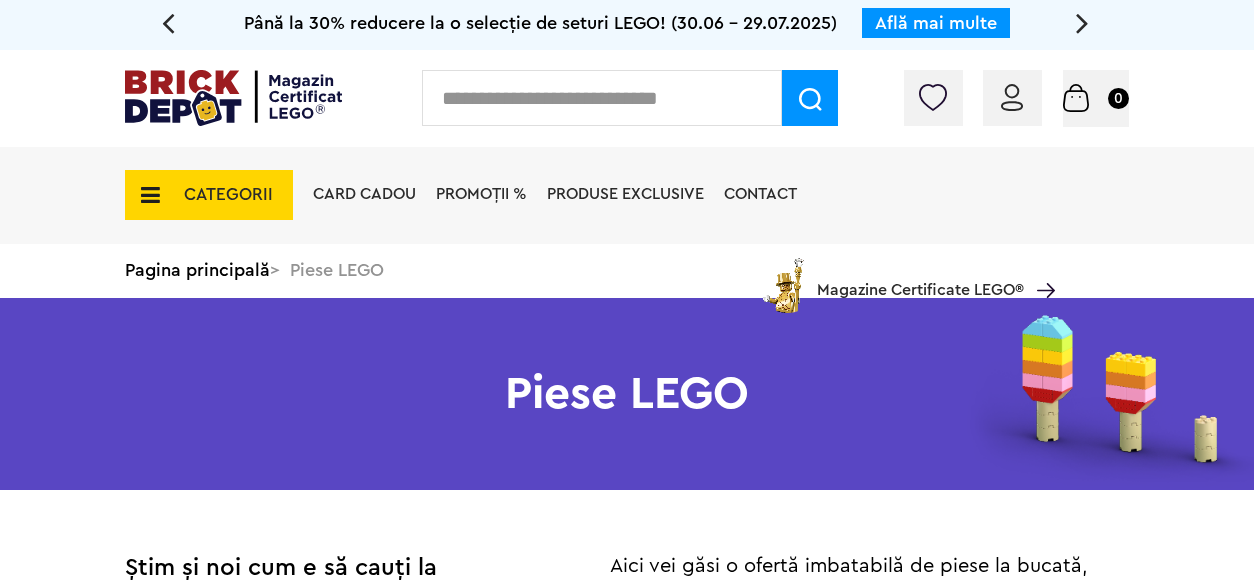 scroll, scrollTop: 0, scrollLeft: 0, axis: both 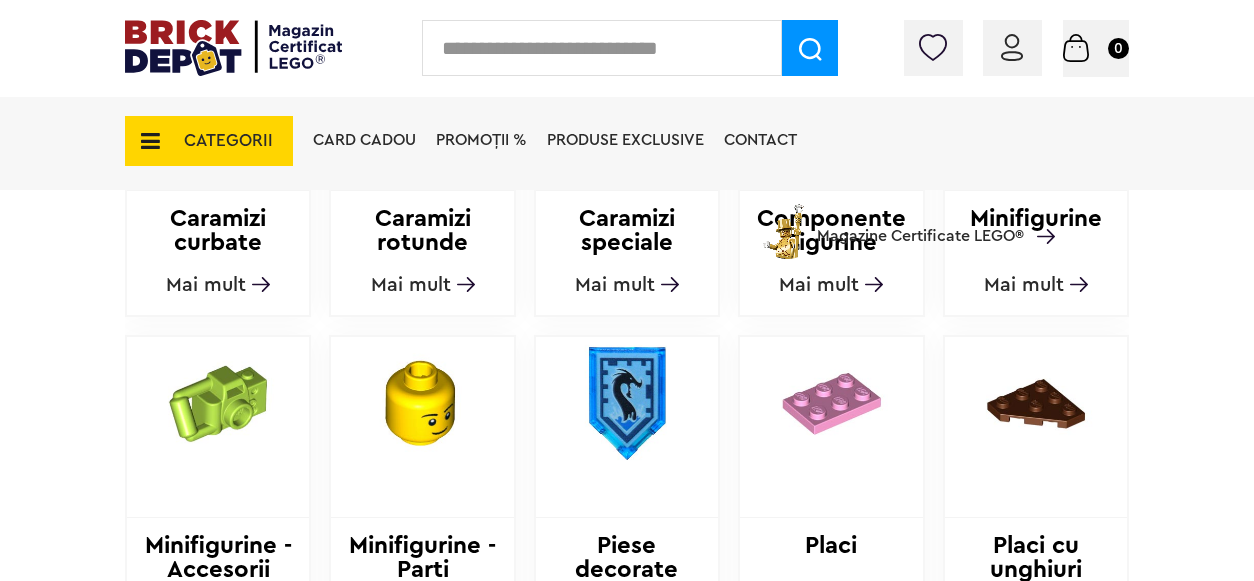 click at bounding box center [218, 403] 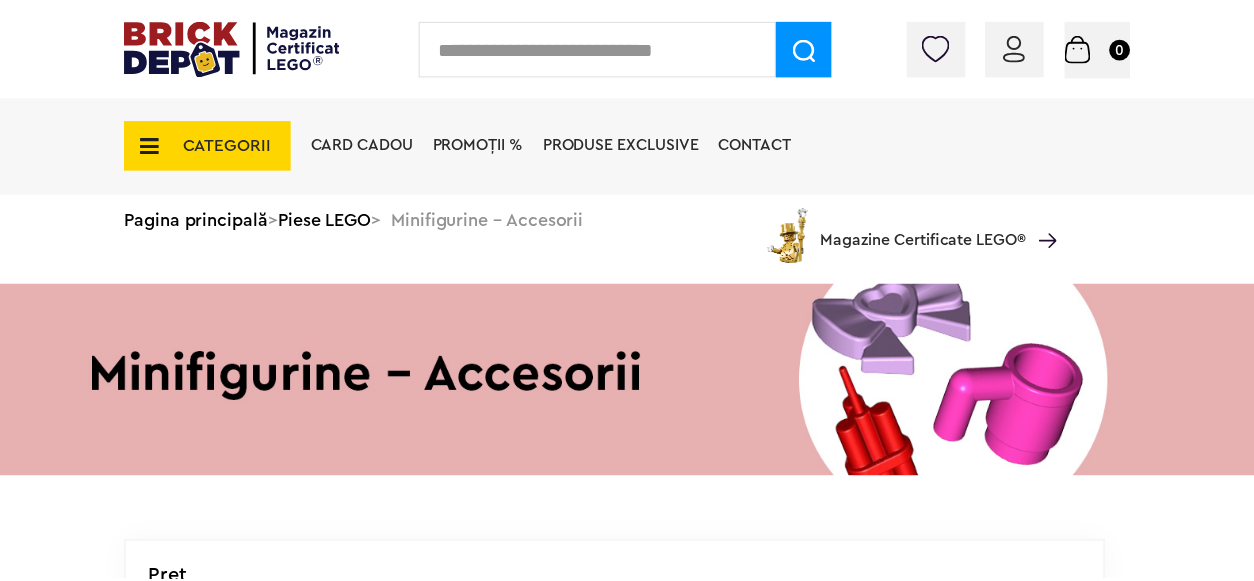 scroll, scrollTop: 0, scrollLeft: 0, axis: both 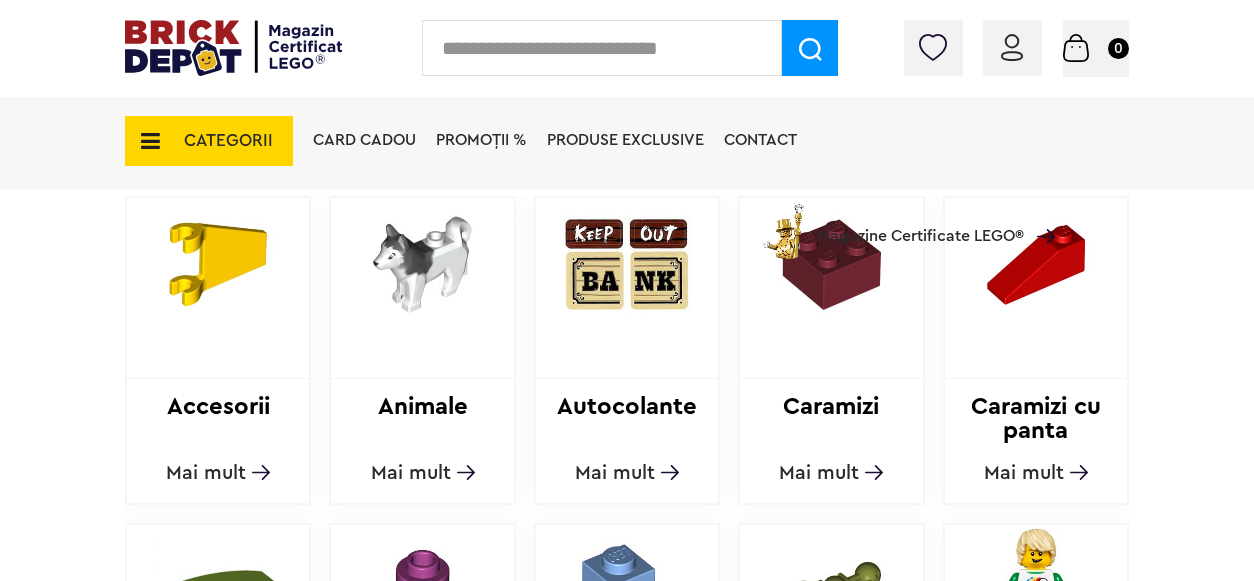click on "Mai mult" at bounding box center [1024, 473] 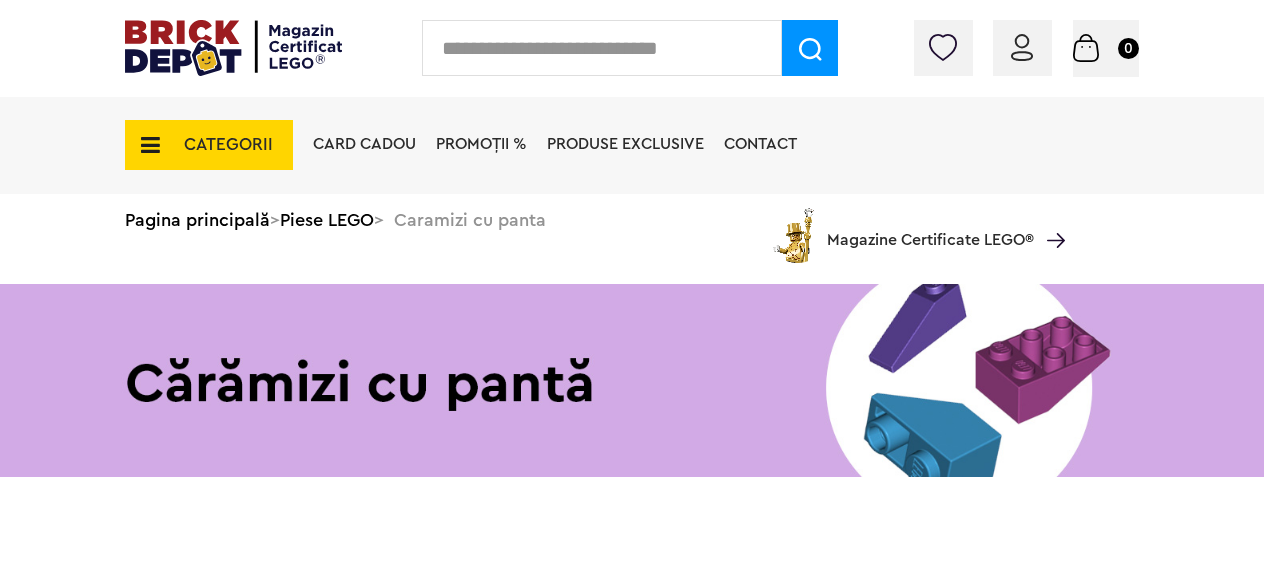 scroll, scrollTop: 0, scrollLeft: 0, axis: both 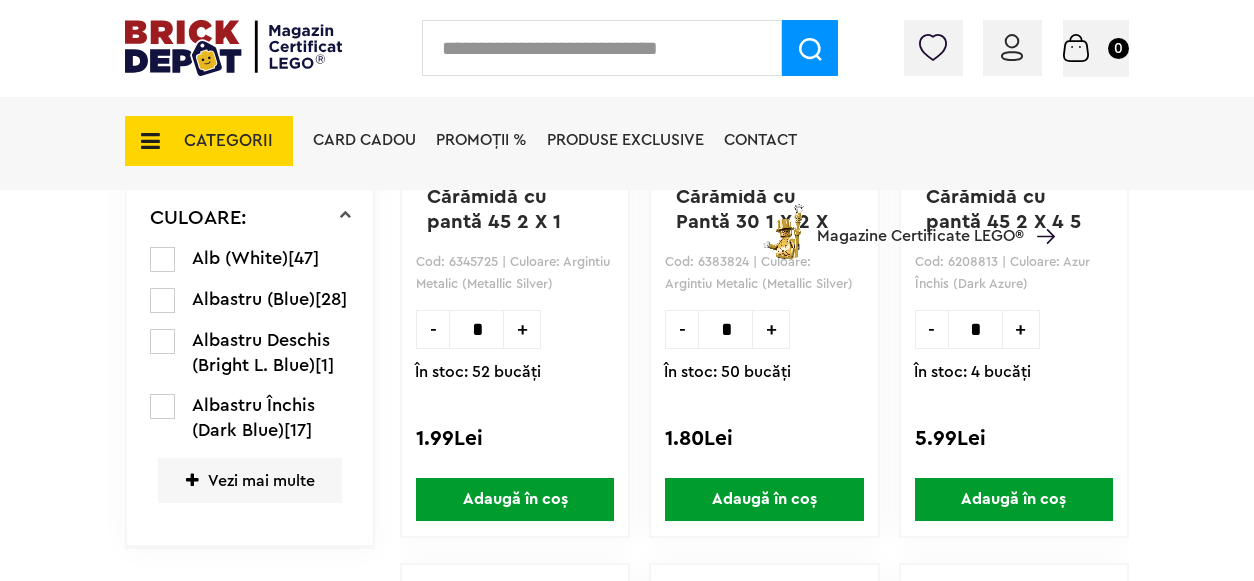 click on "Vezi mai multe" at bounding box center (250, 480) 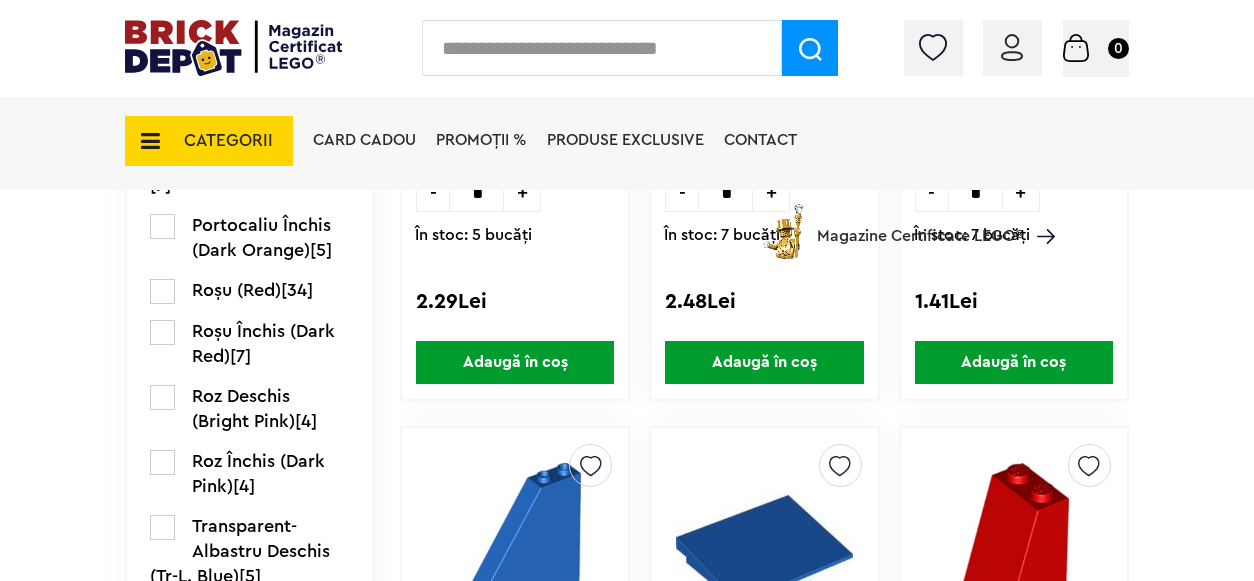 scroll, scrollTop: 2842, scrollLeft: 0, axis: vertical 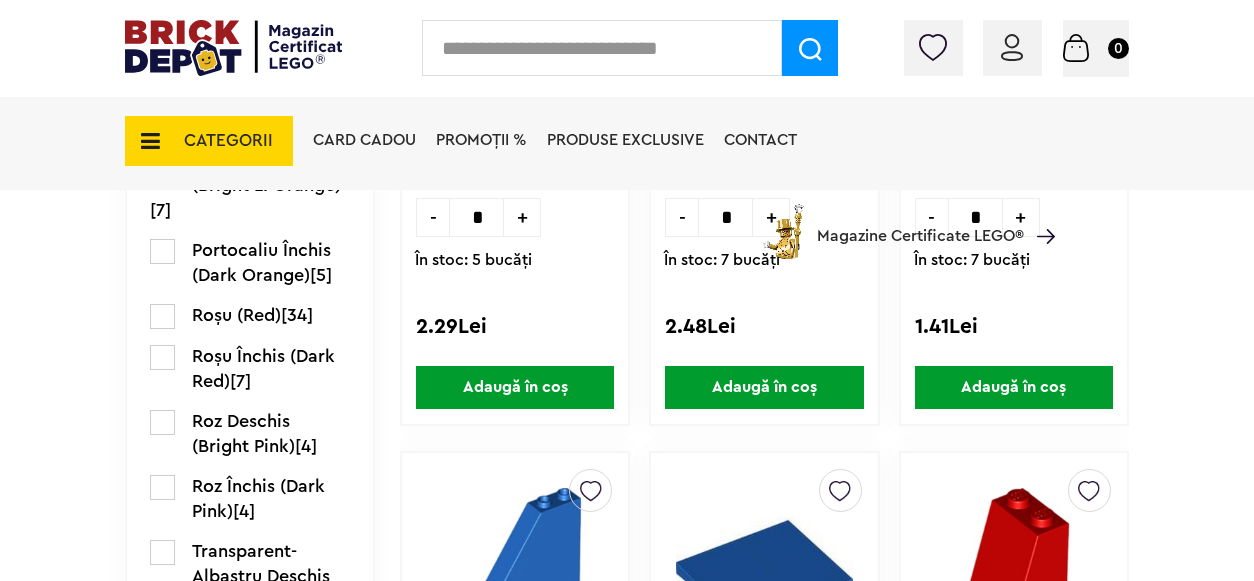 click on "Roşu (Red)  [34]" at bounding box center [250, 316] 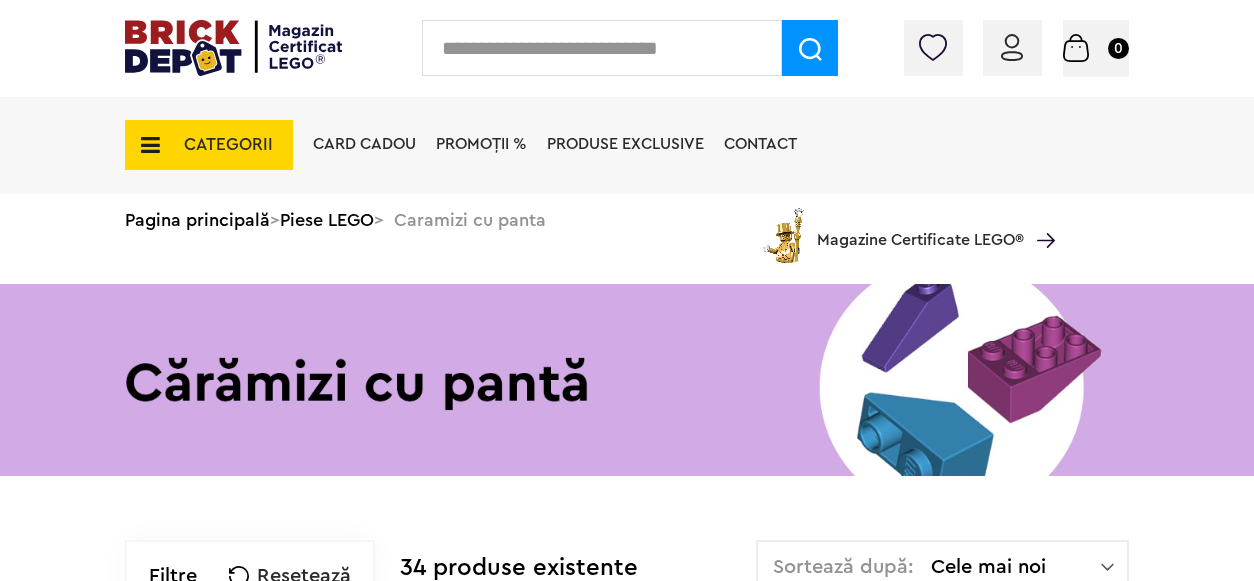 scroll, scrollTop: 514, scrollLeft: 0, axis: vertical 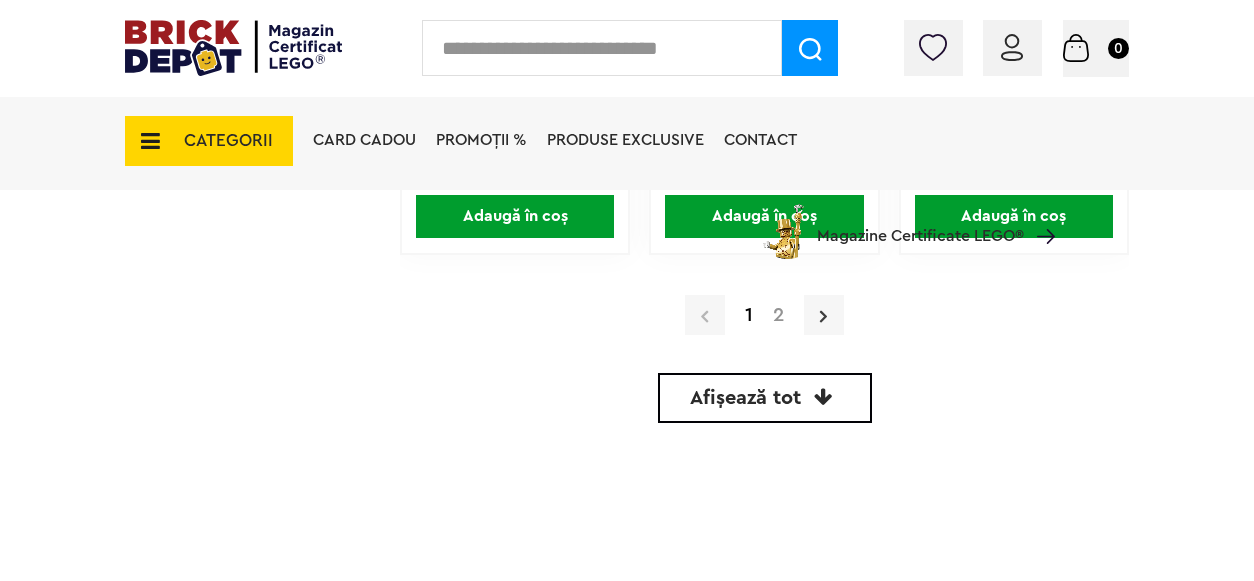 click at bounding box center (824, 315) 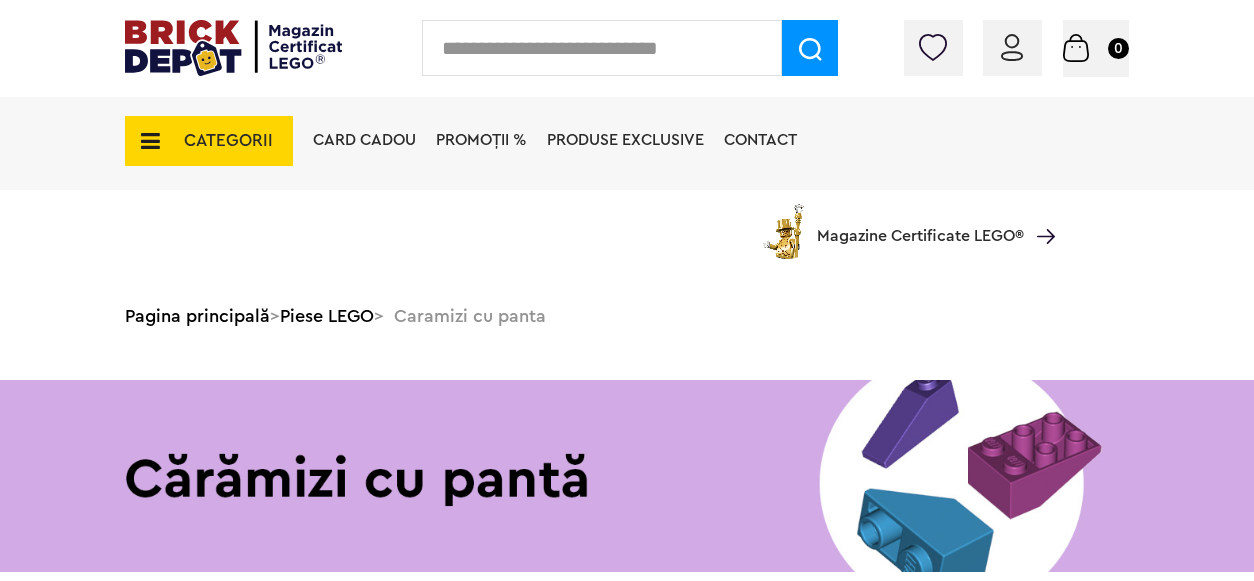 scroll, scrollTop: 1232, scrollLeft: 0, axis: vertical 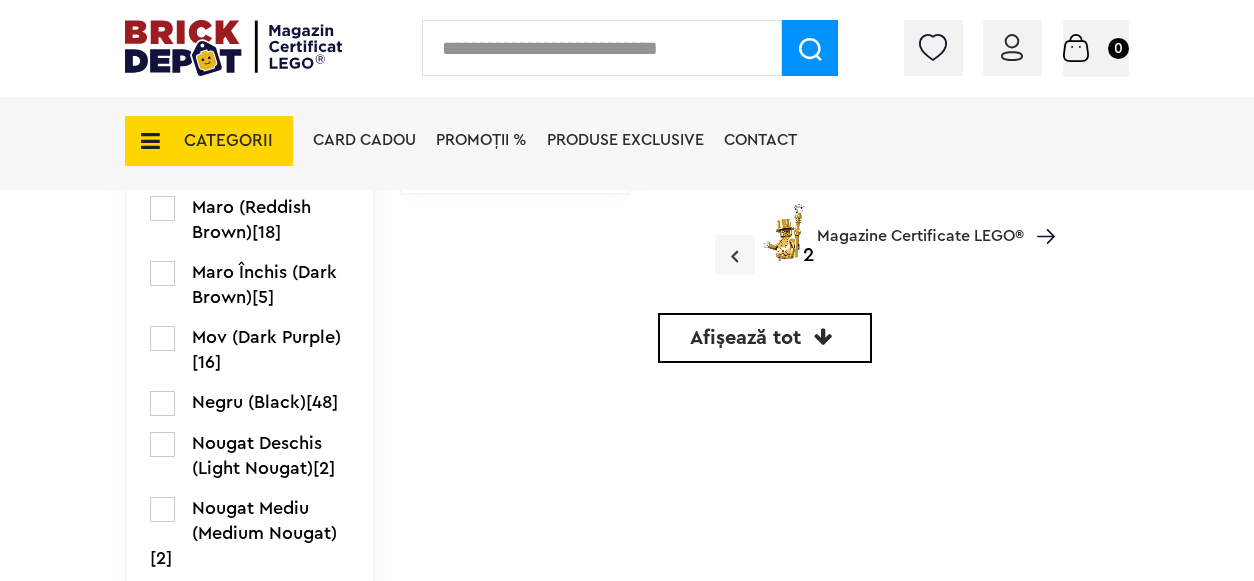click at bounding box center (735, 255) 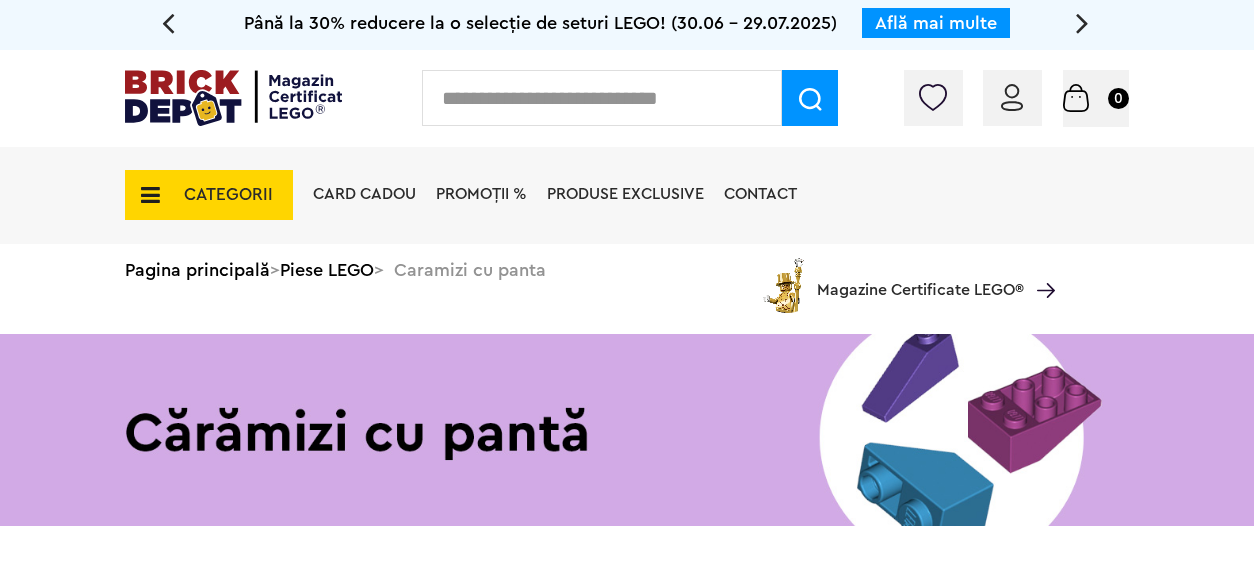 scroll, scrollTop: 136, scrollLeft: 0, axis: vertical 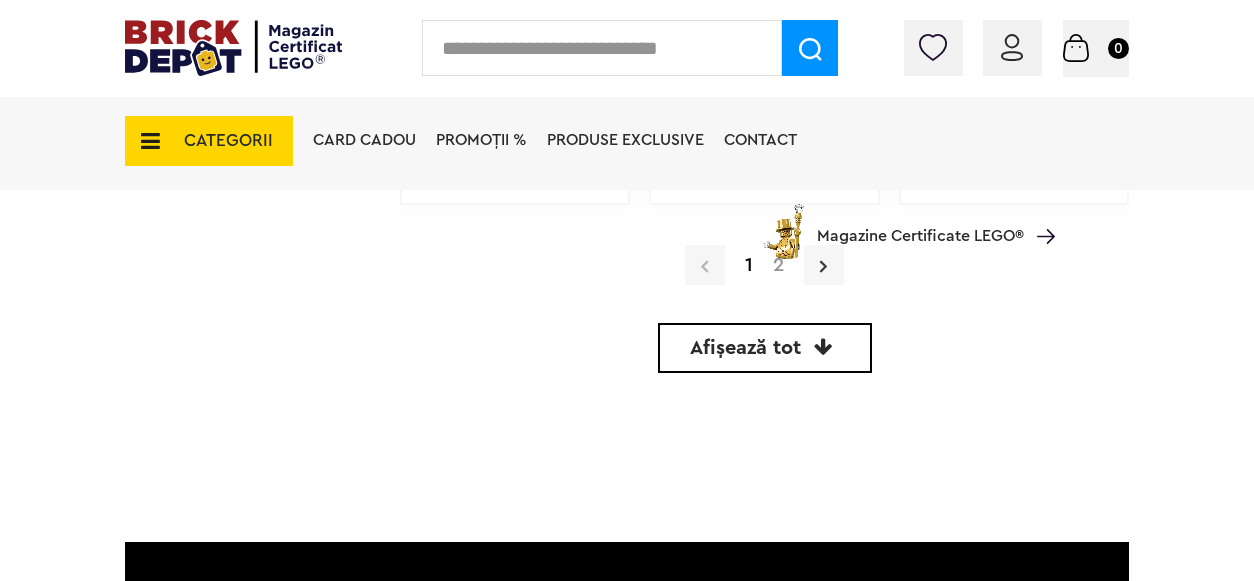 click at bounding box center [824, 265] 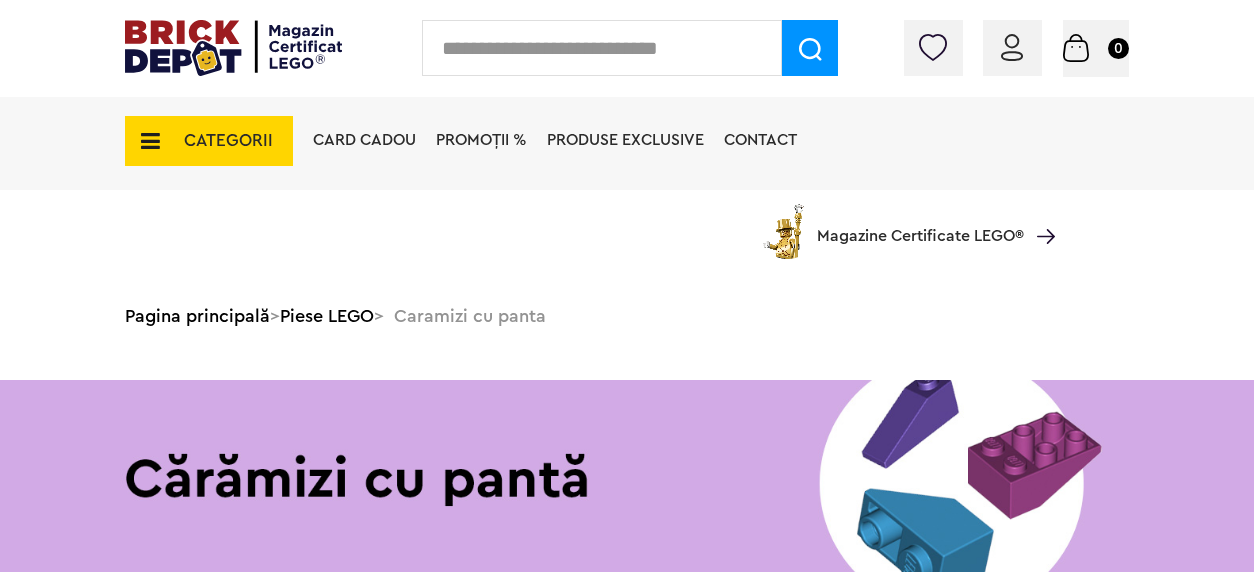 scroll, scrollTop: 476, scrollLeft: 0, axis: vertical 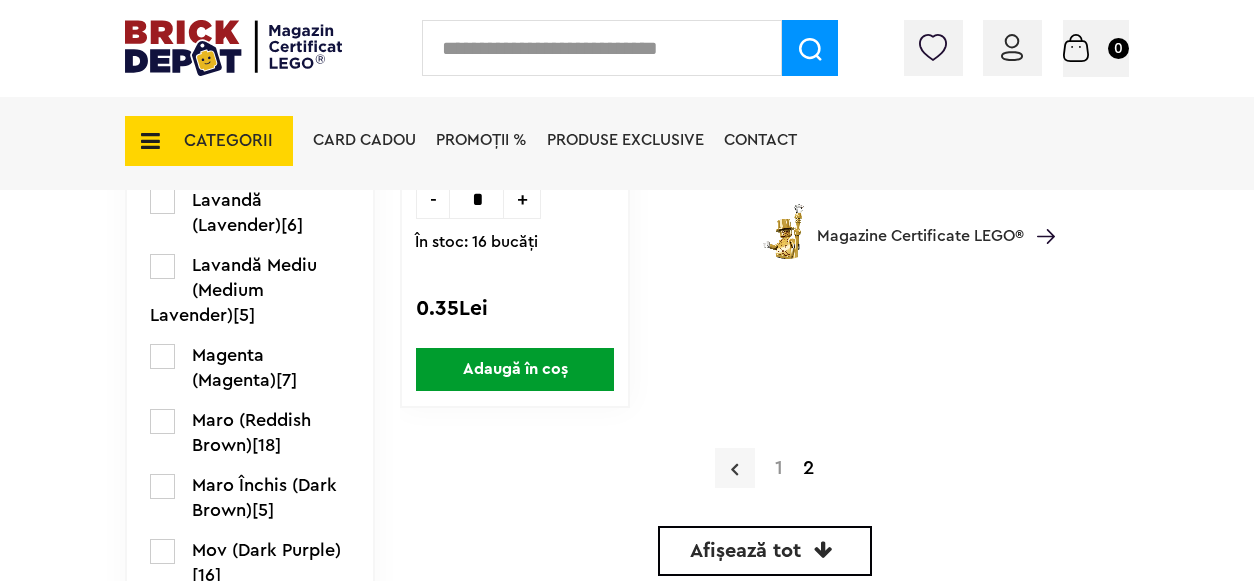 click at bounding box center (734, 469) 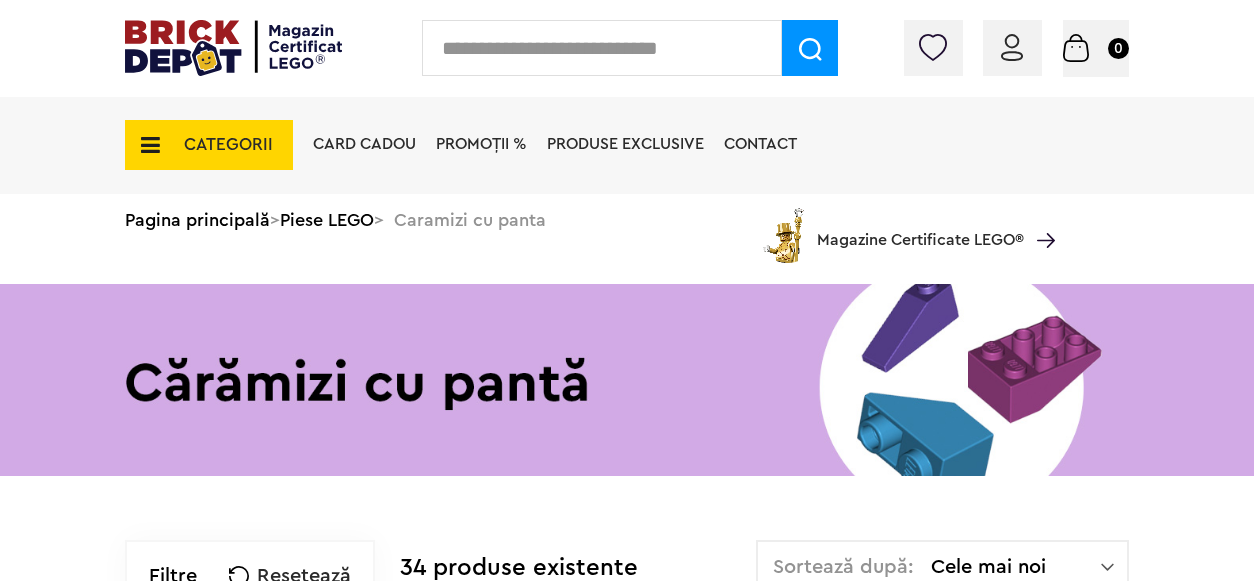 scroll, scrollTop: 514, scrollLeft: 0, axis: vertical 